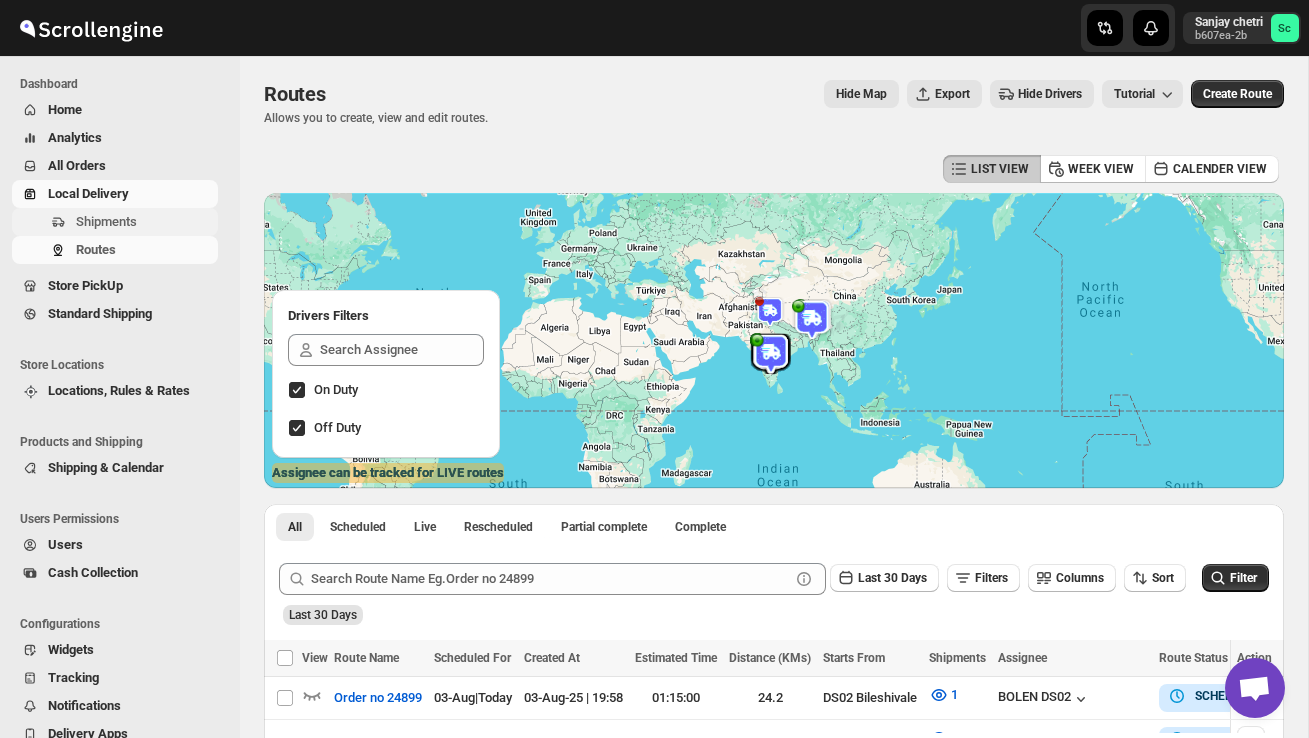 scroll, scrollTop: 0, scrollLeft: 0, axis: both 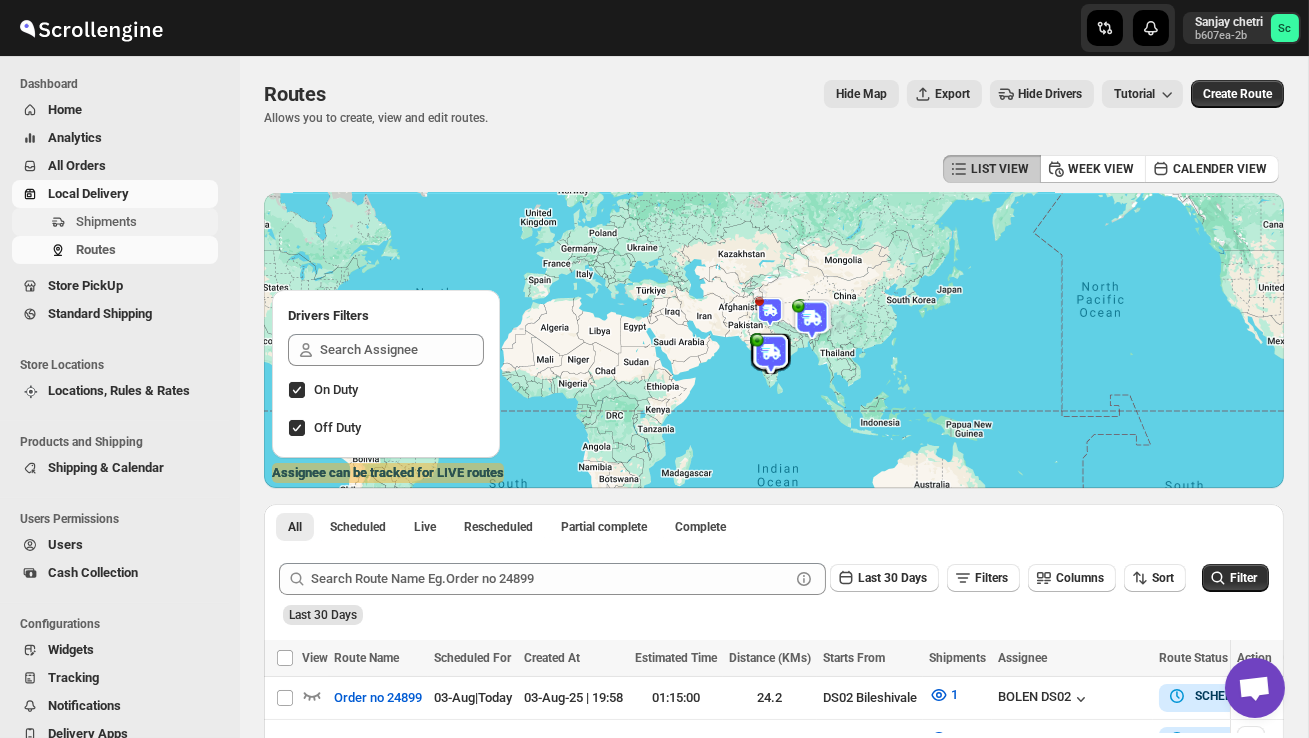 click on "Shipments" at bounding box center (106, 221) 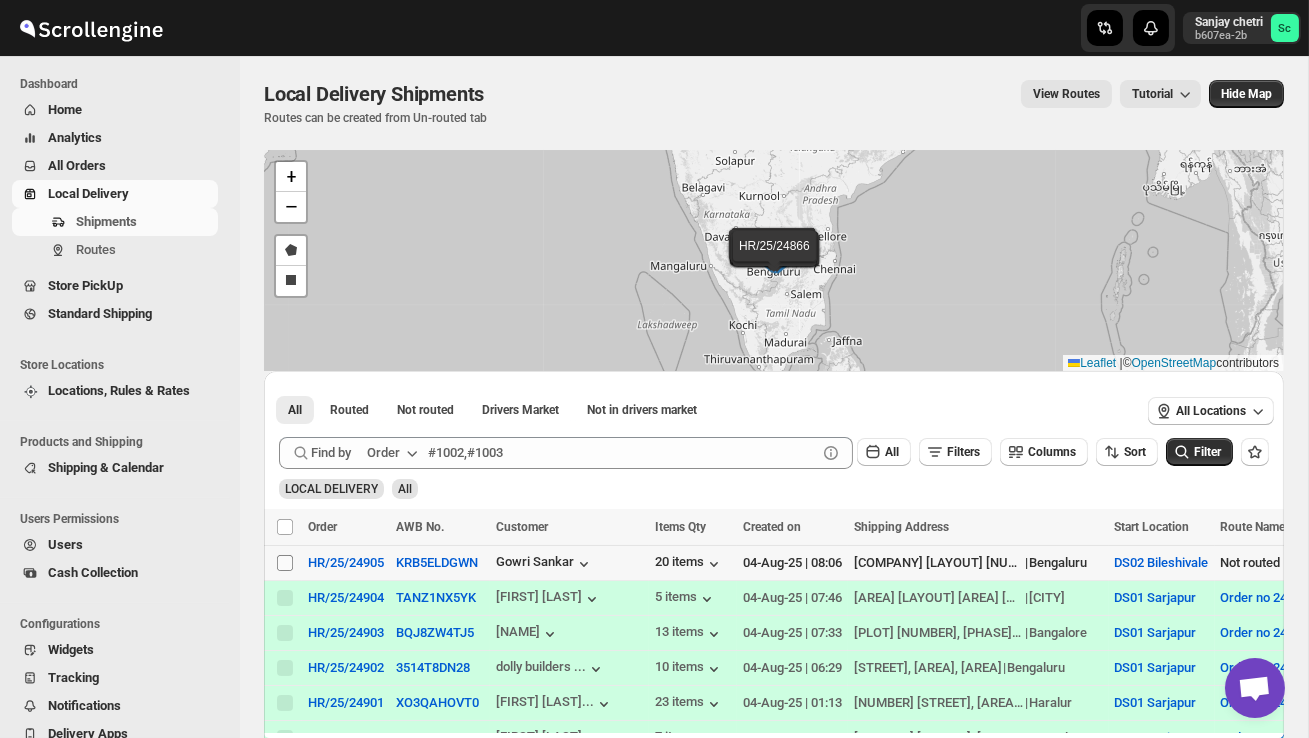 click on "Select shipment" at bounding box center [285, 563] 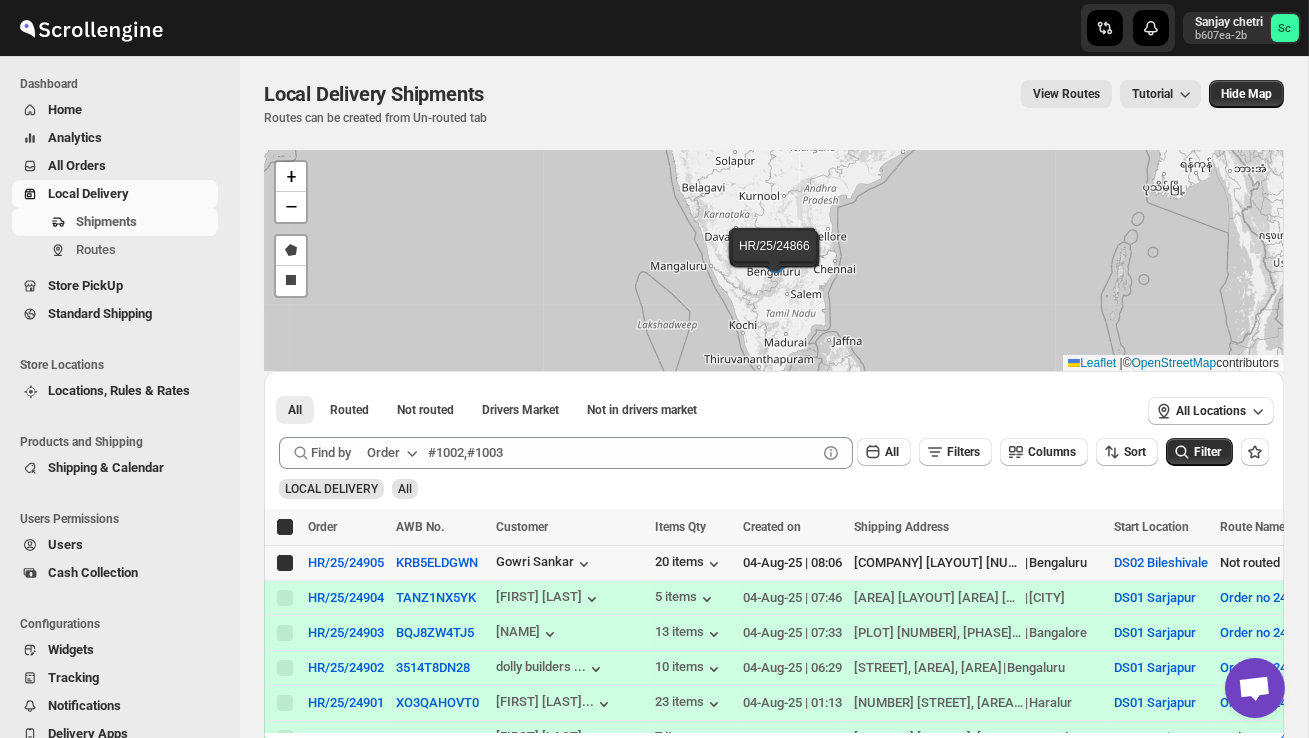 checkbox on "true" 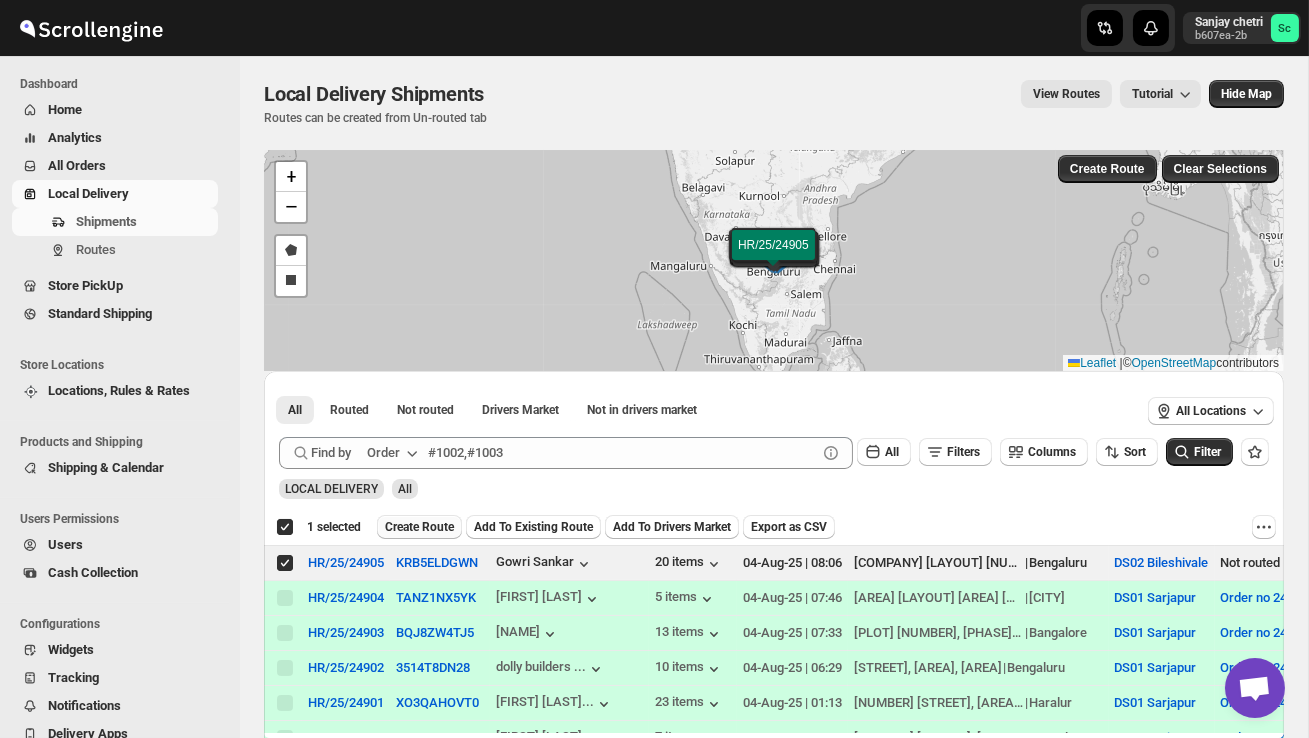 click on "Create Route" at bounding box center (419, 527) 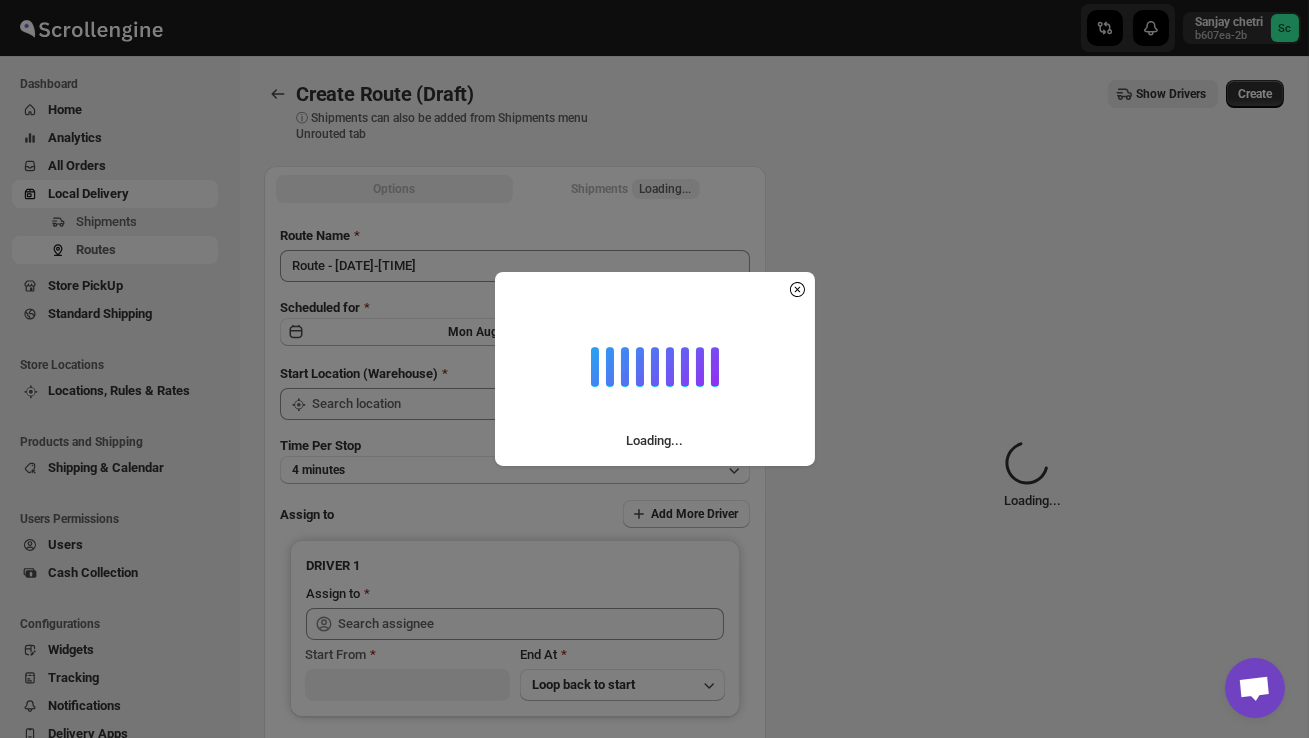 type on "DS02 Bileshivale" 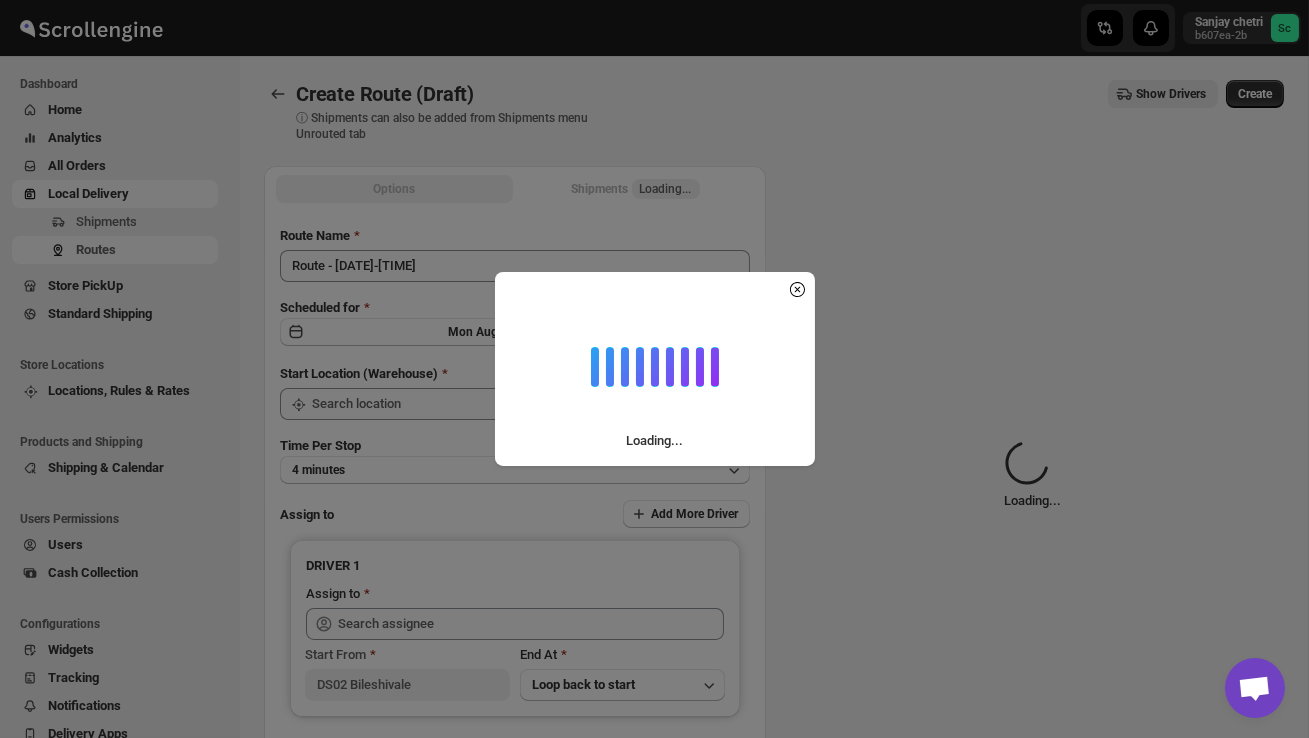 type on "DS02 Bileshivale" 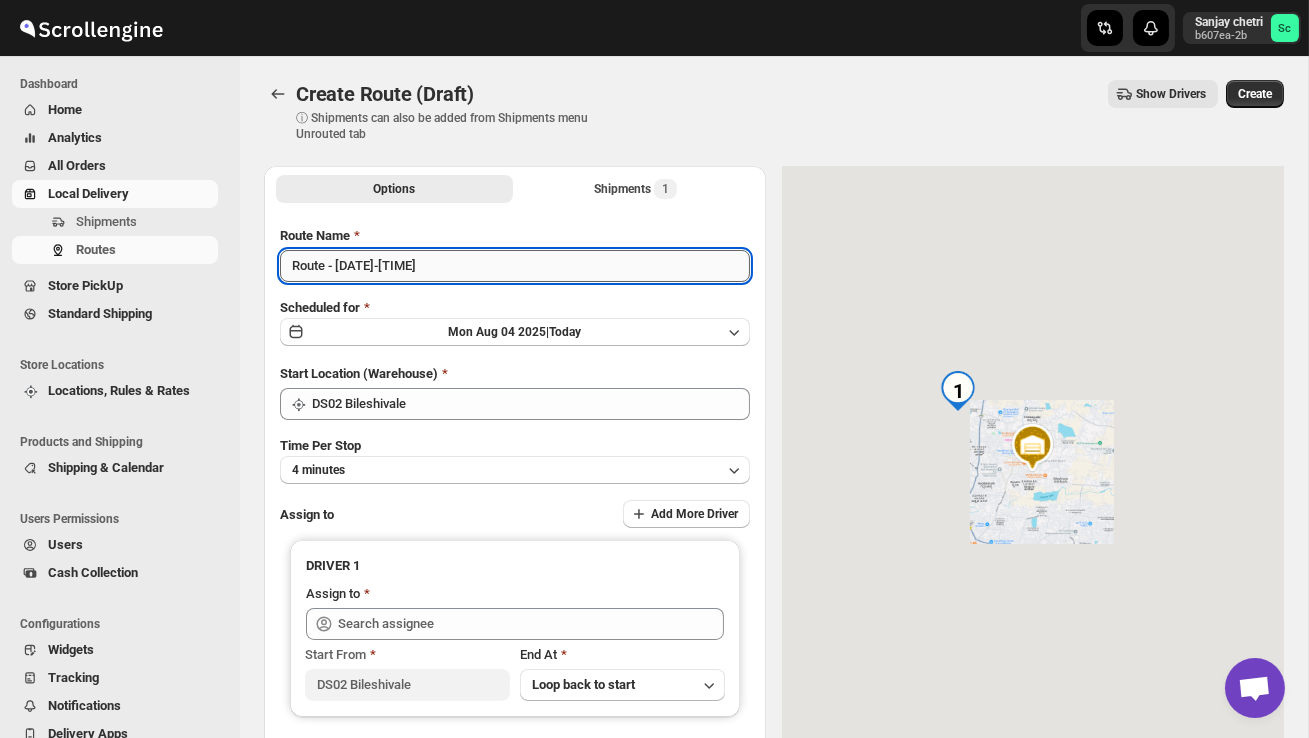 click on "Route - [DATE]-[TIME]" at bounding box center (515, 266) 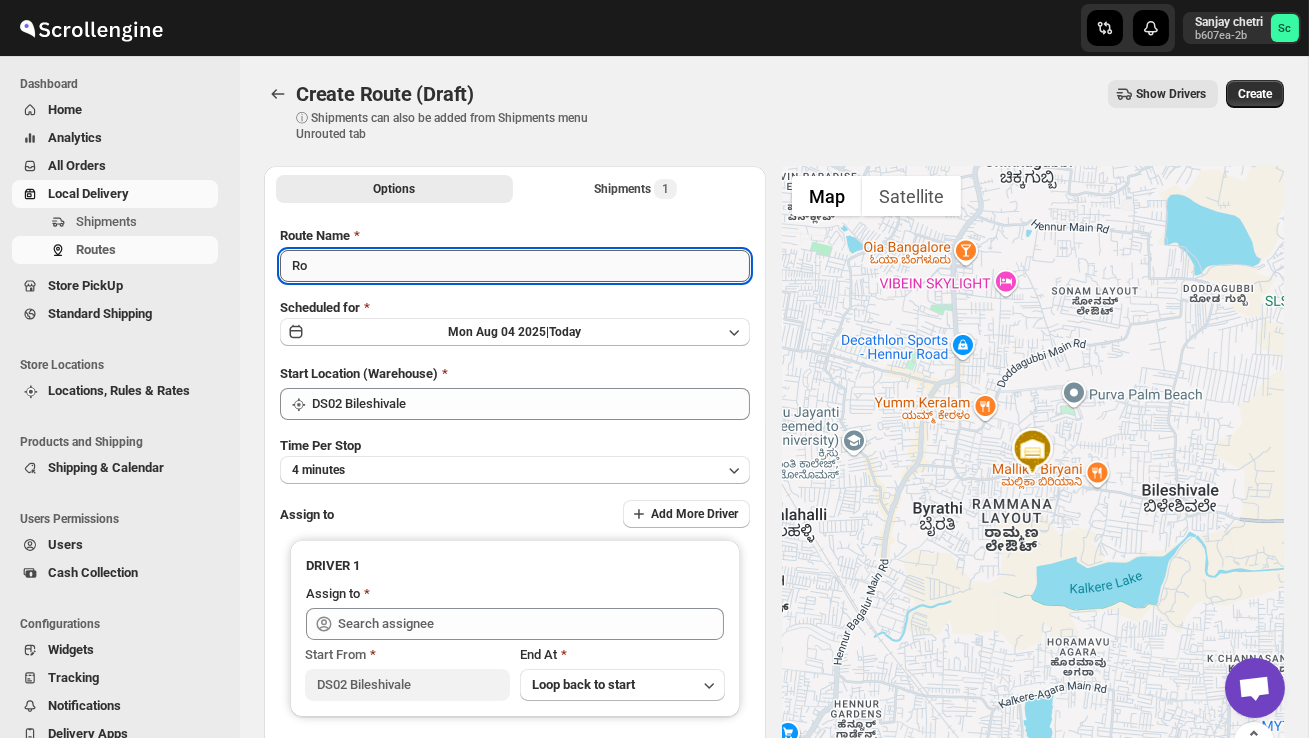 type on "R" 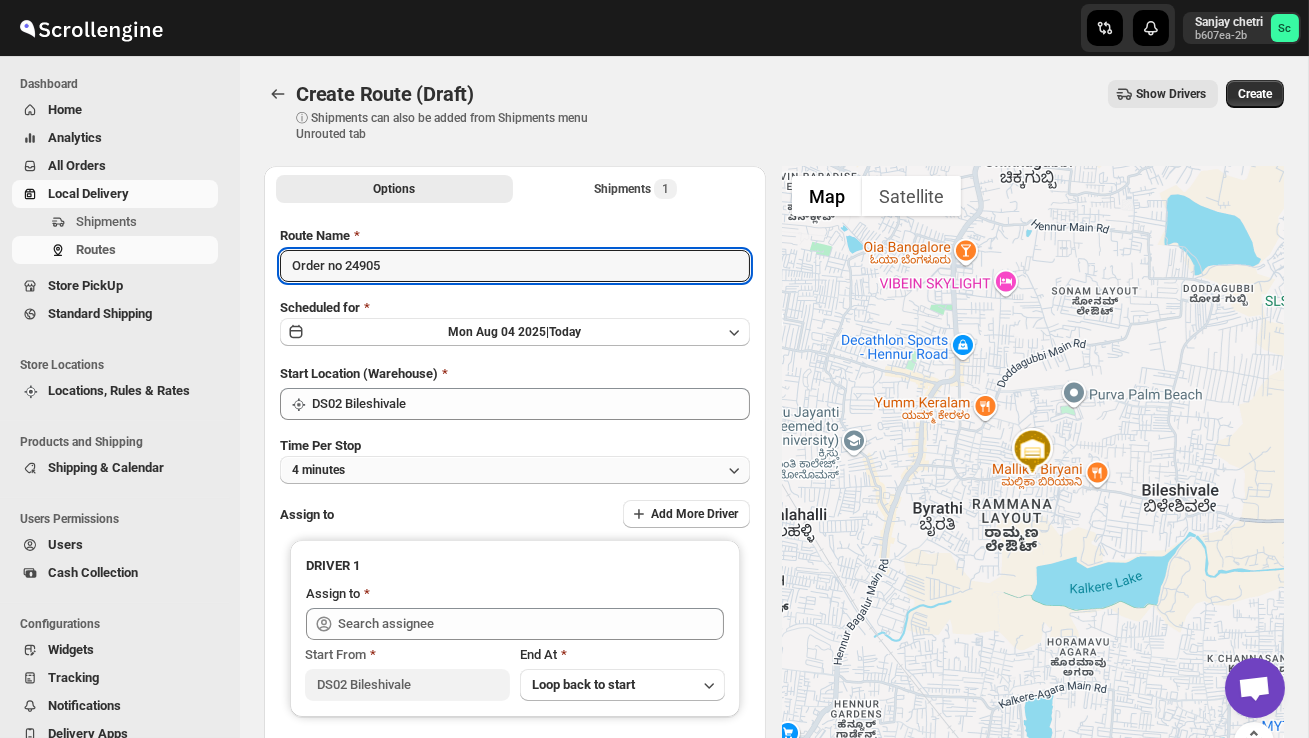 type on "Order no 24905" 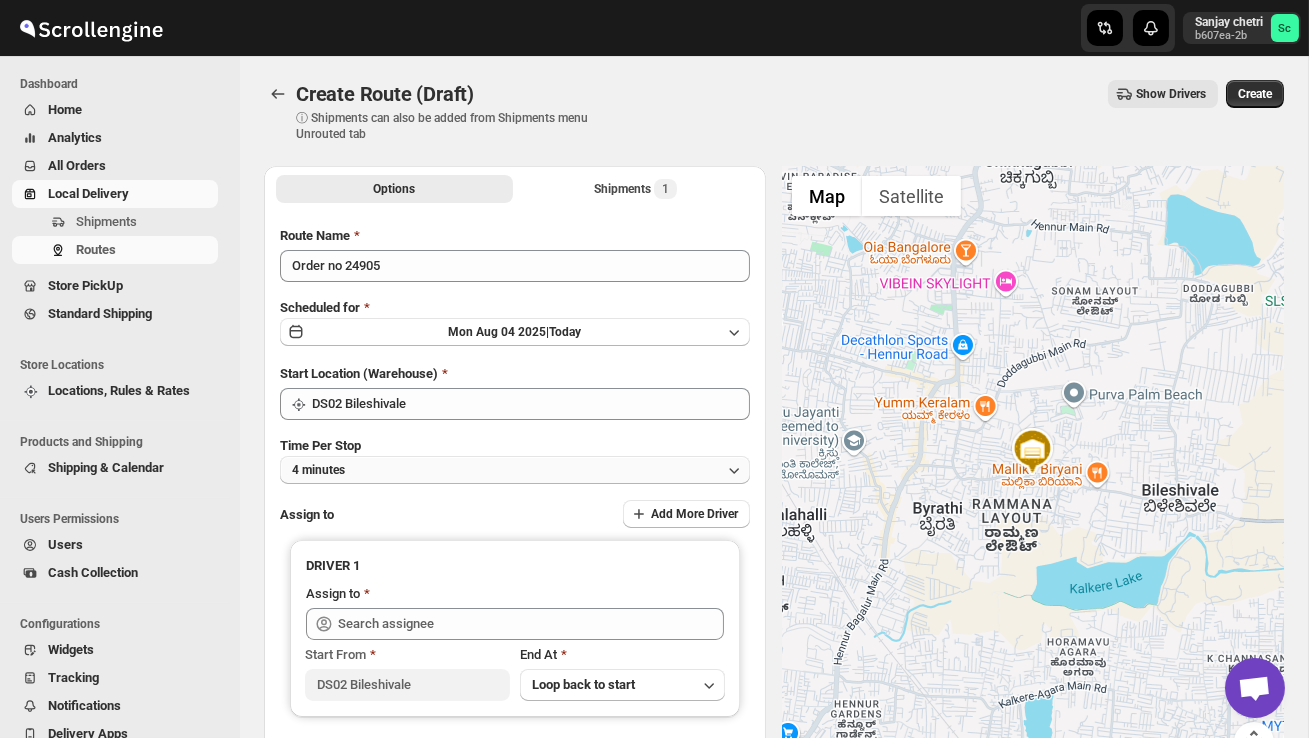 click on "4 minutes" at bounding box center [515, 470] 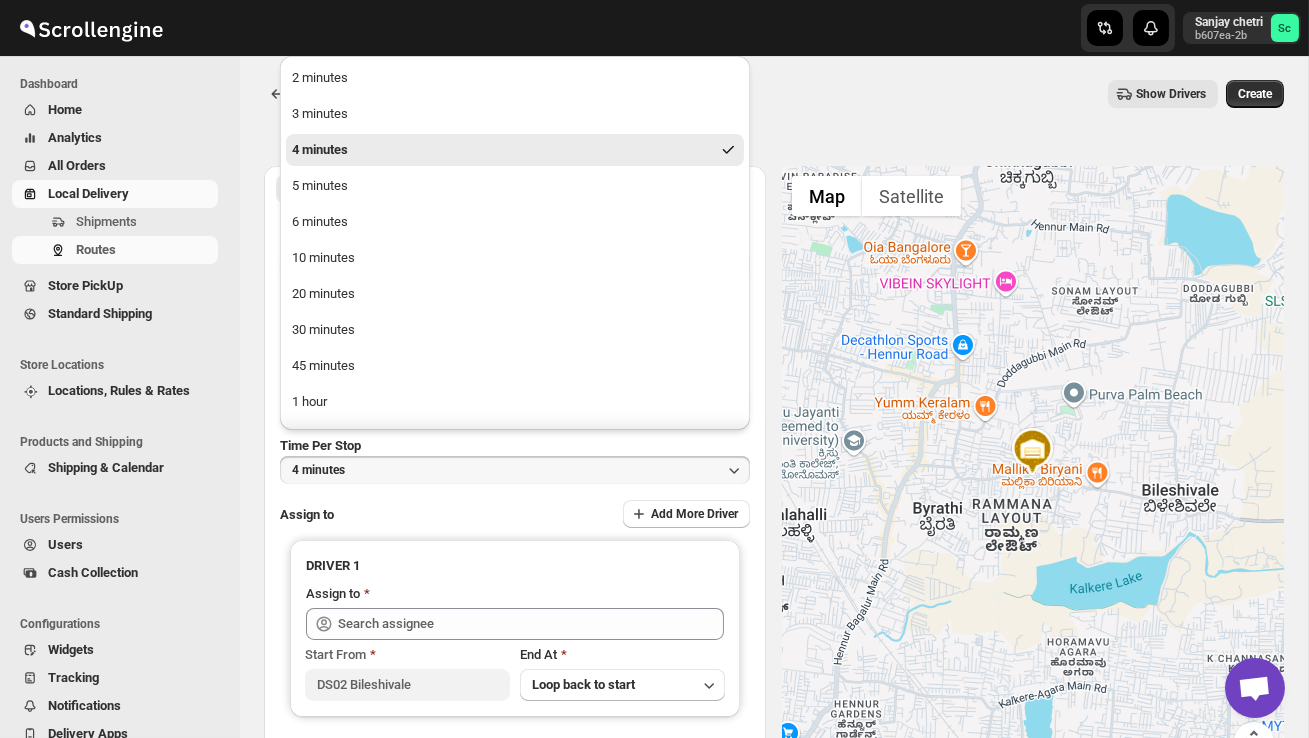 click on "10 minutes" at bounding box center (515, 258) 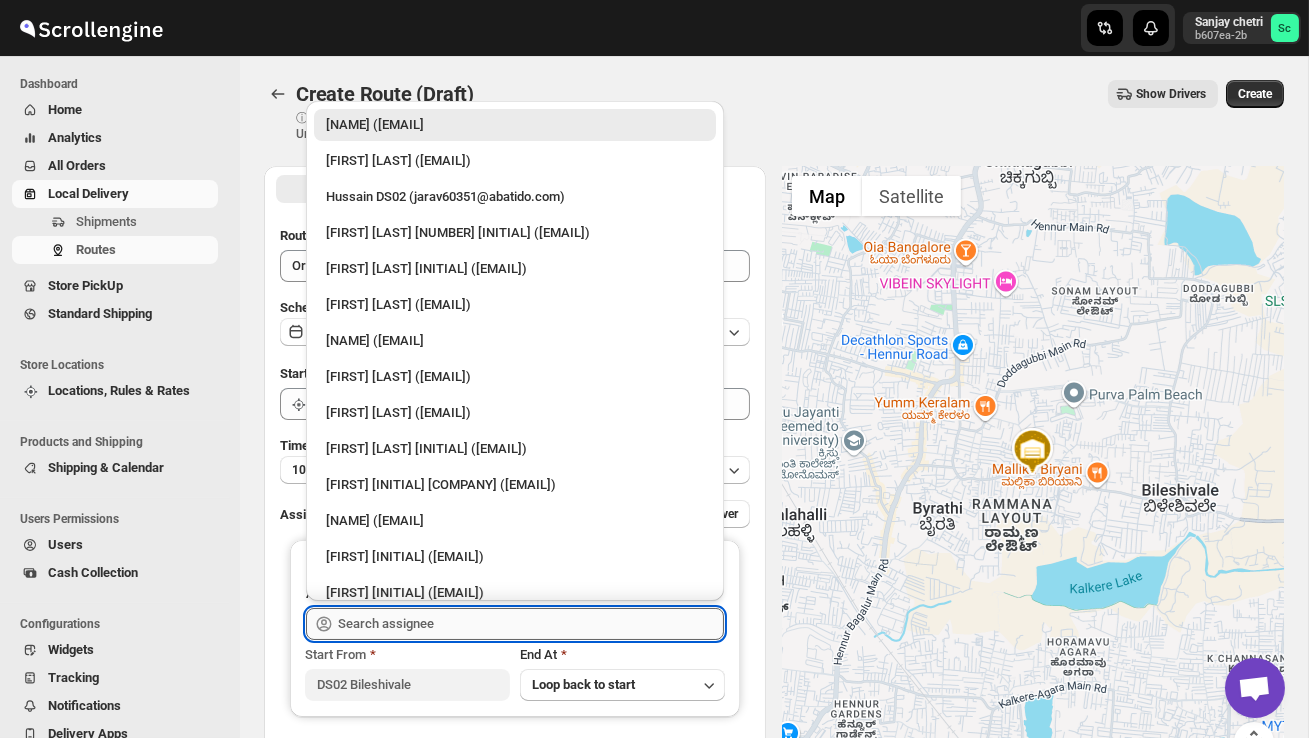 click at bounding box center [531, 624] 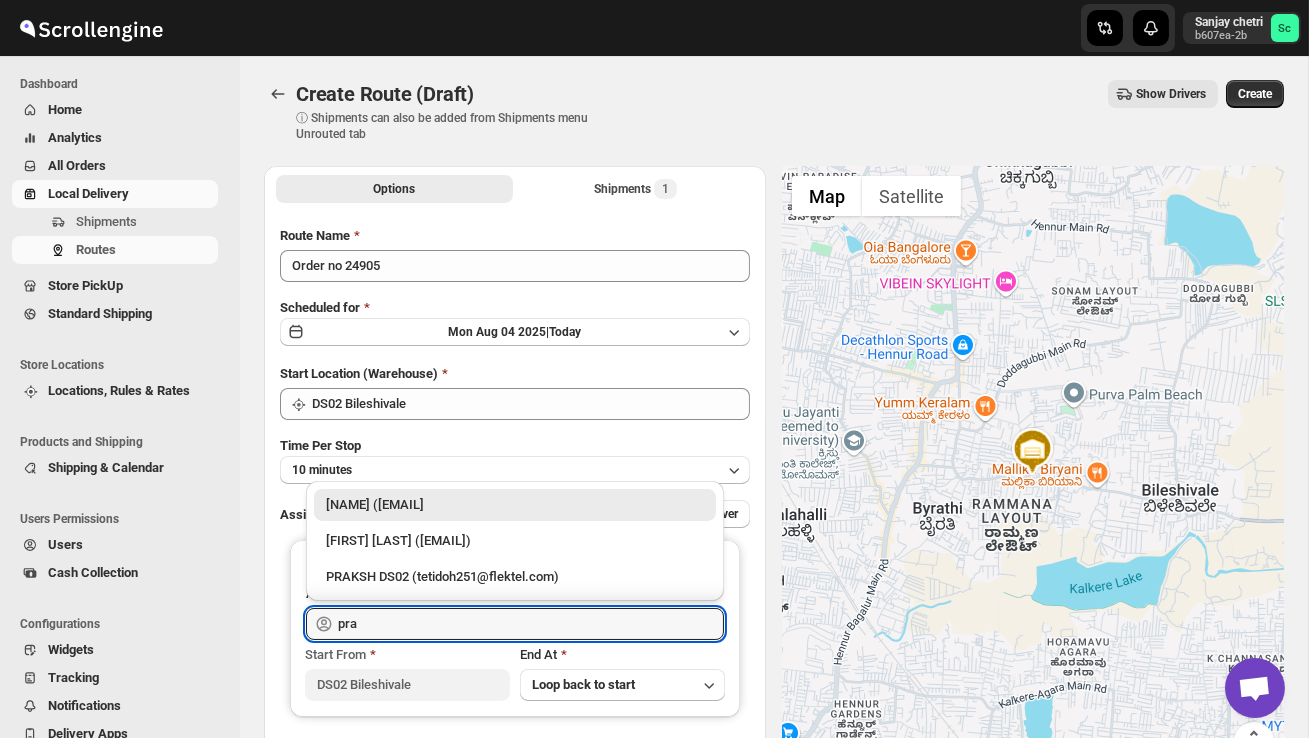 click on "PRAKSH DS02 (tetidoh251@flektel.com)" at bounding box center [515, 577] 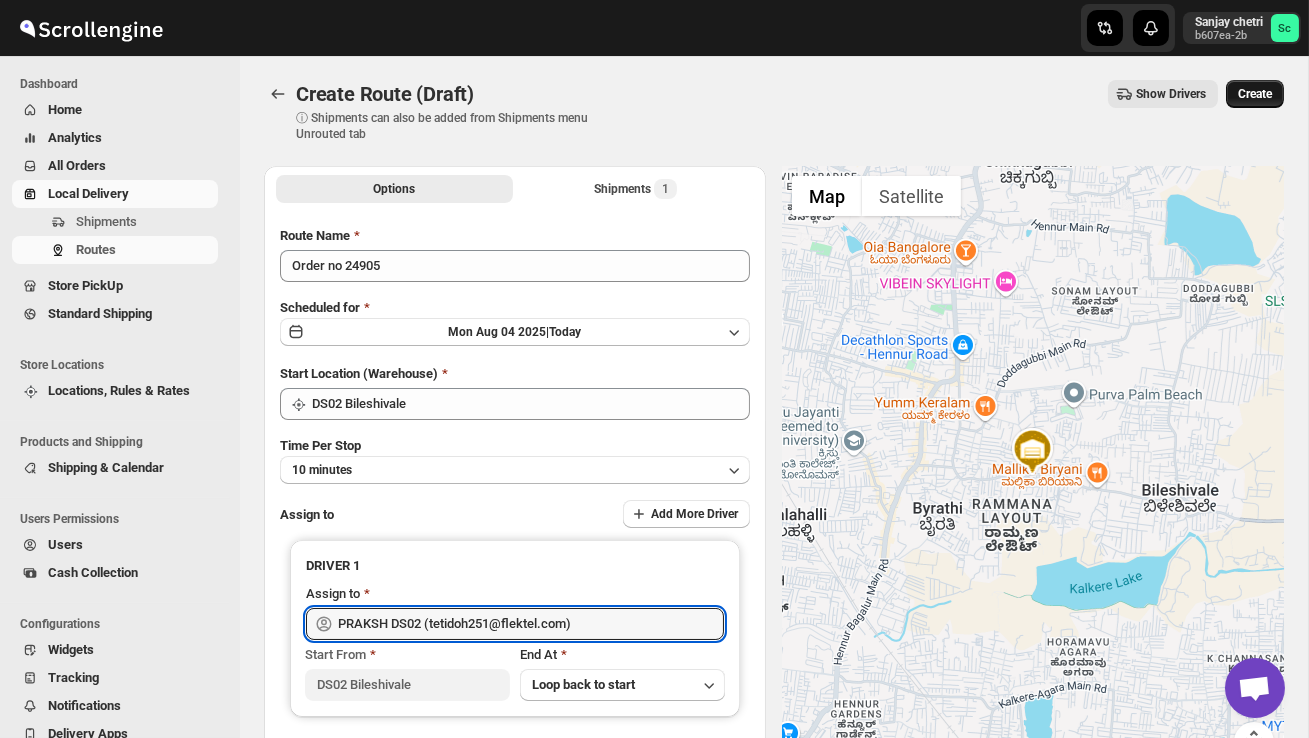 type on "PRAKSH DS02 (tetidoh251@flektel.com)" 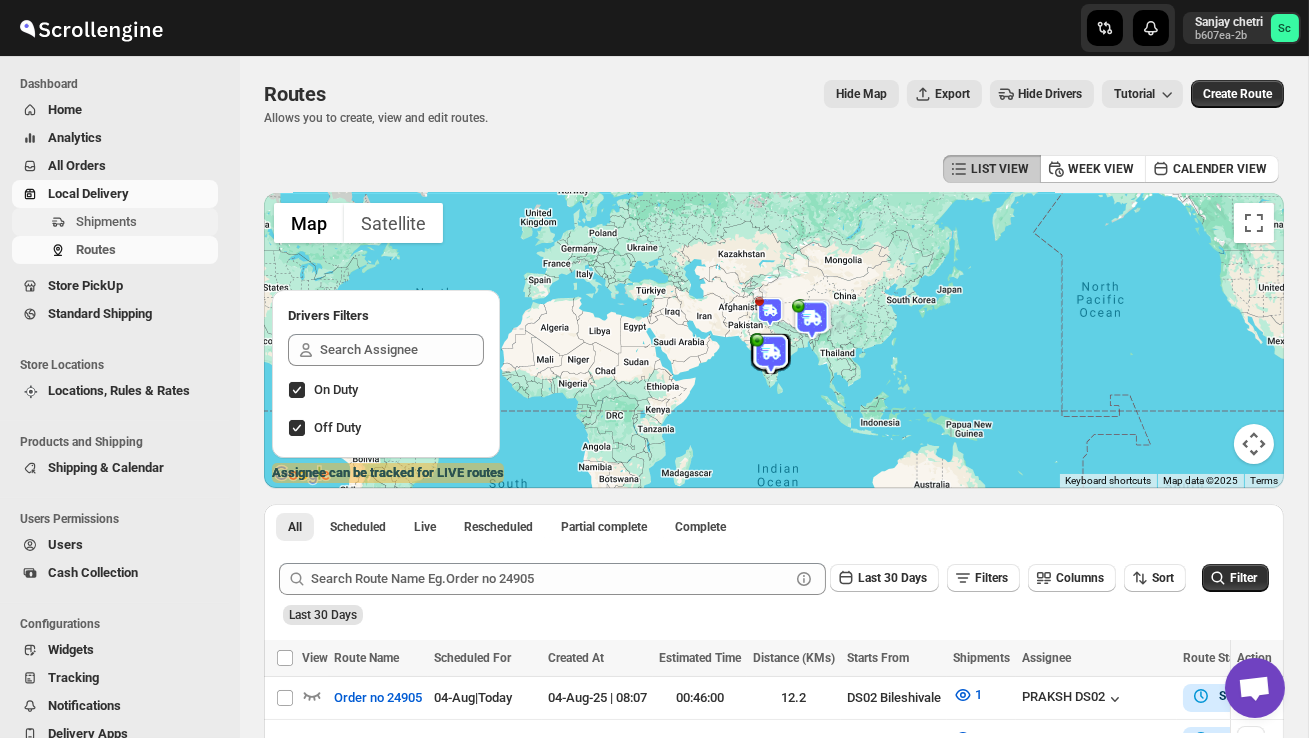 click on "Shipments" at bounding box center [106, 221] 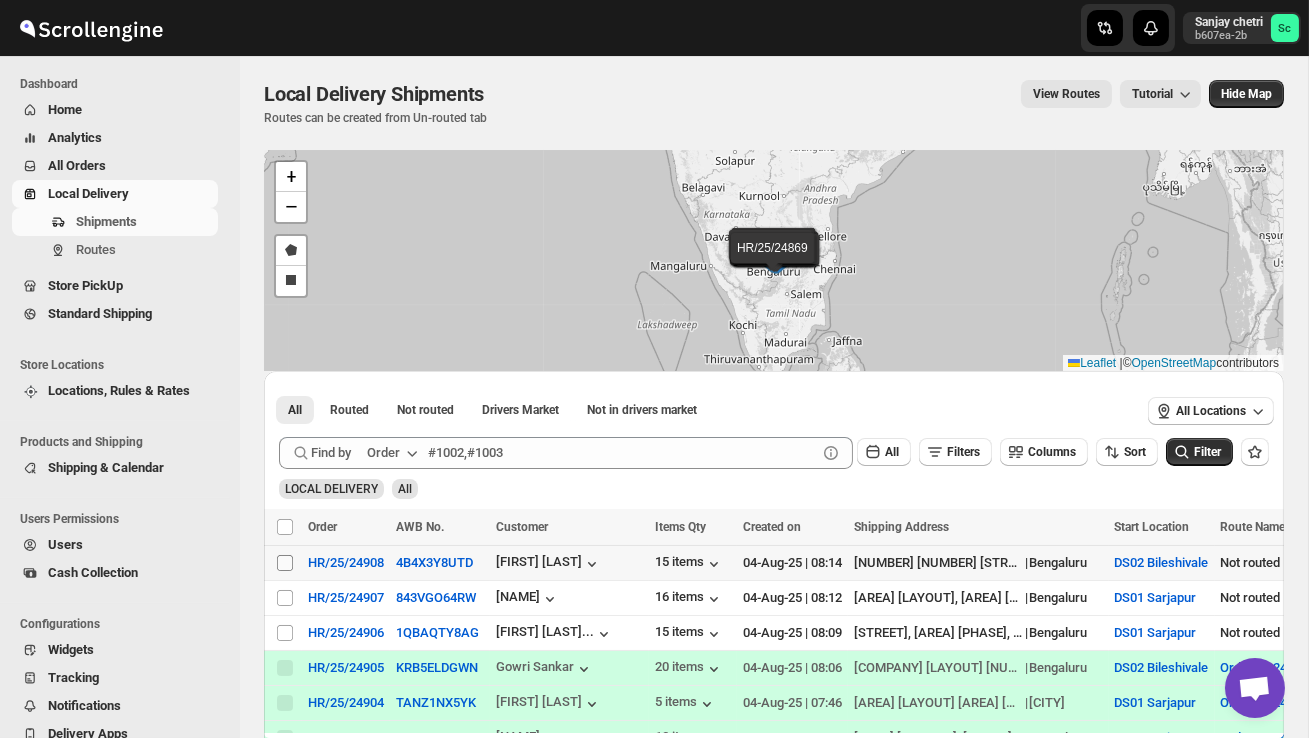 click on "Select shipment" at bounding box center [285, 563] 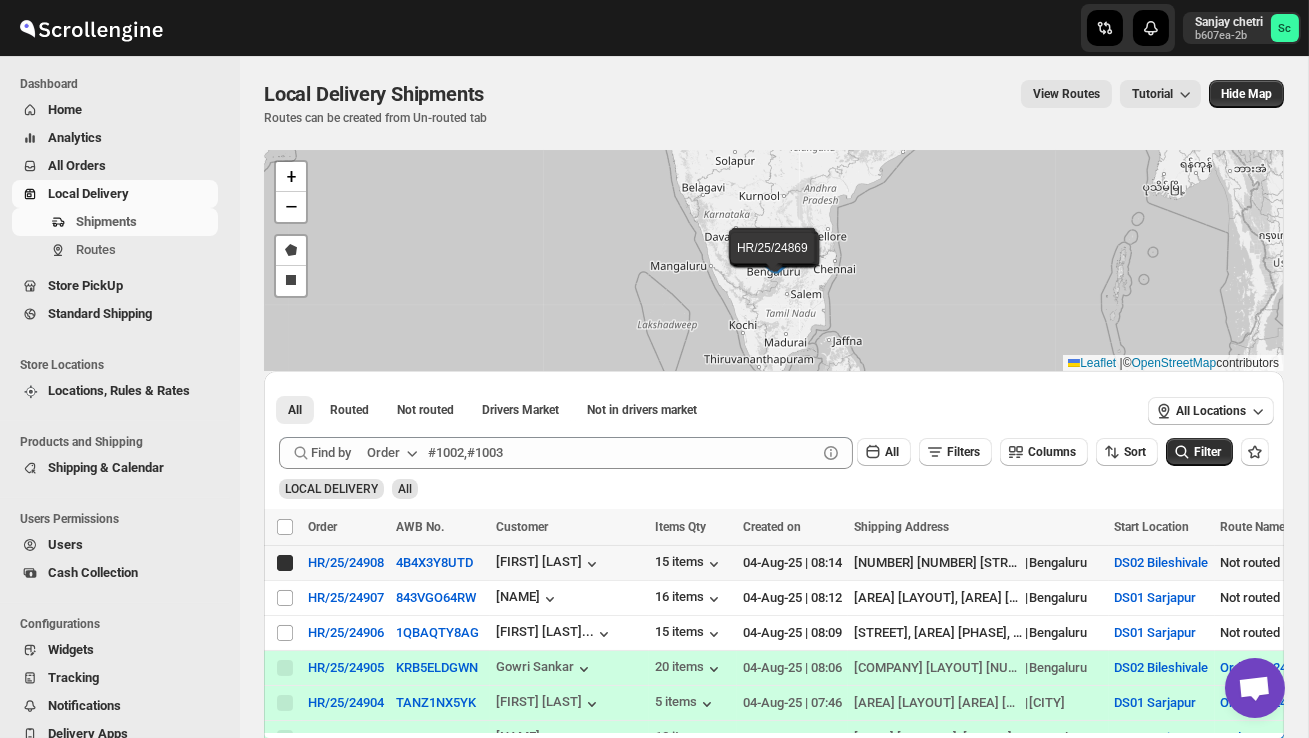 checkbox on "true" 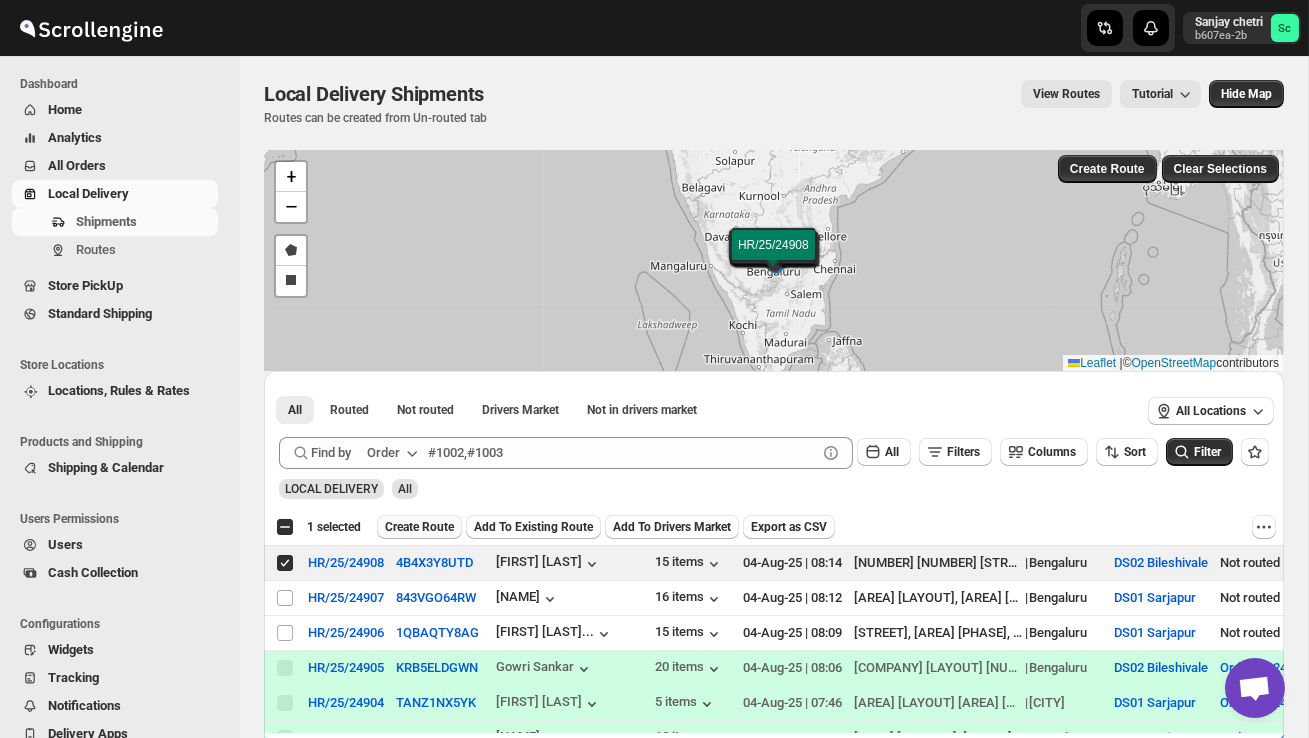 click on "Create Route" at bounding box center [419, 527] 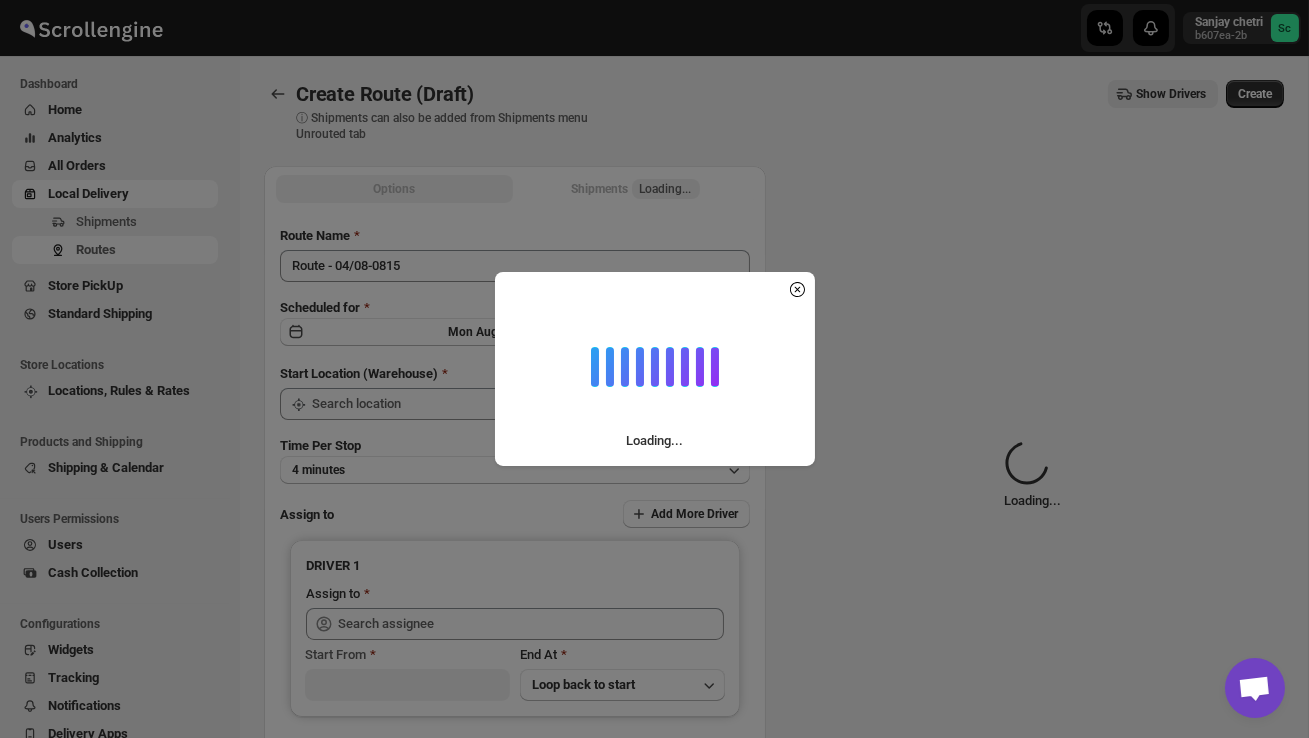 type on "DS02 Bileshivale" 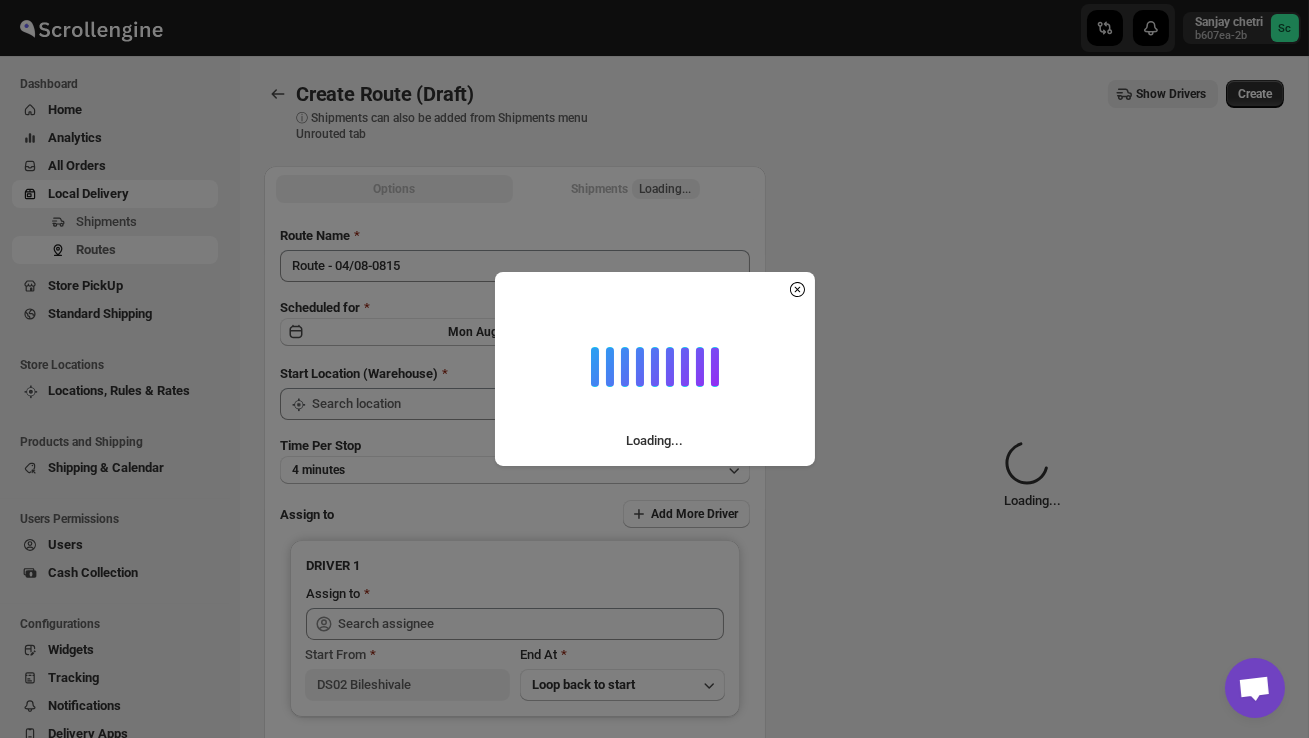 type on "DS02 Bileshivale" 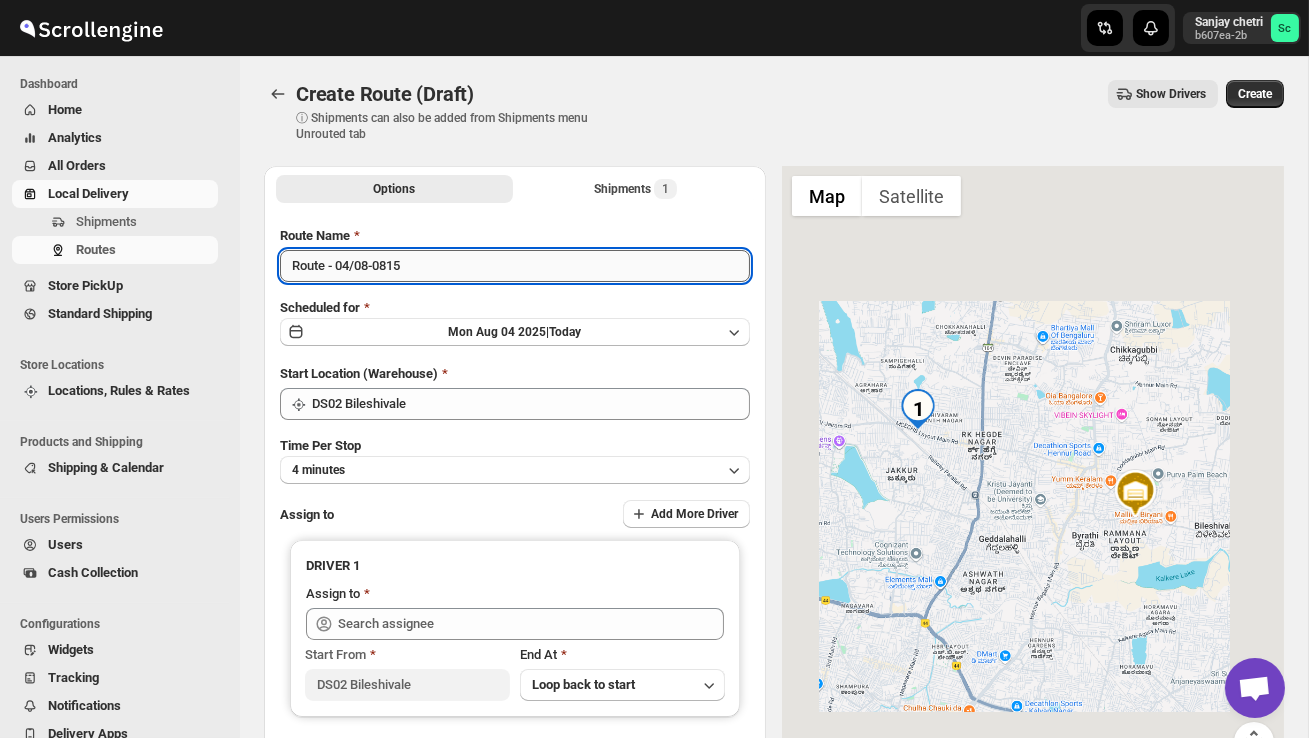 click on "Route - 04/08-0815" at bounding box center [515, 266] 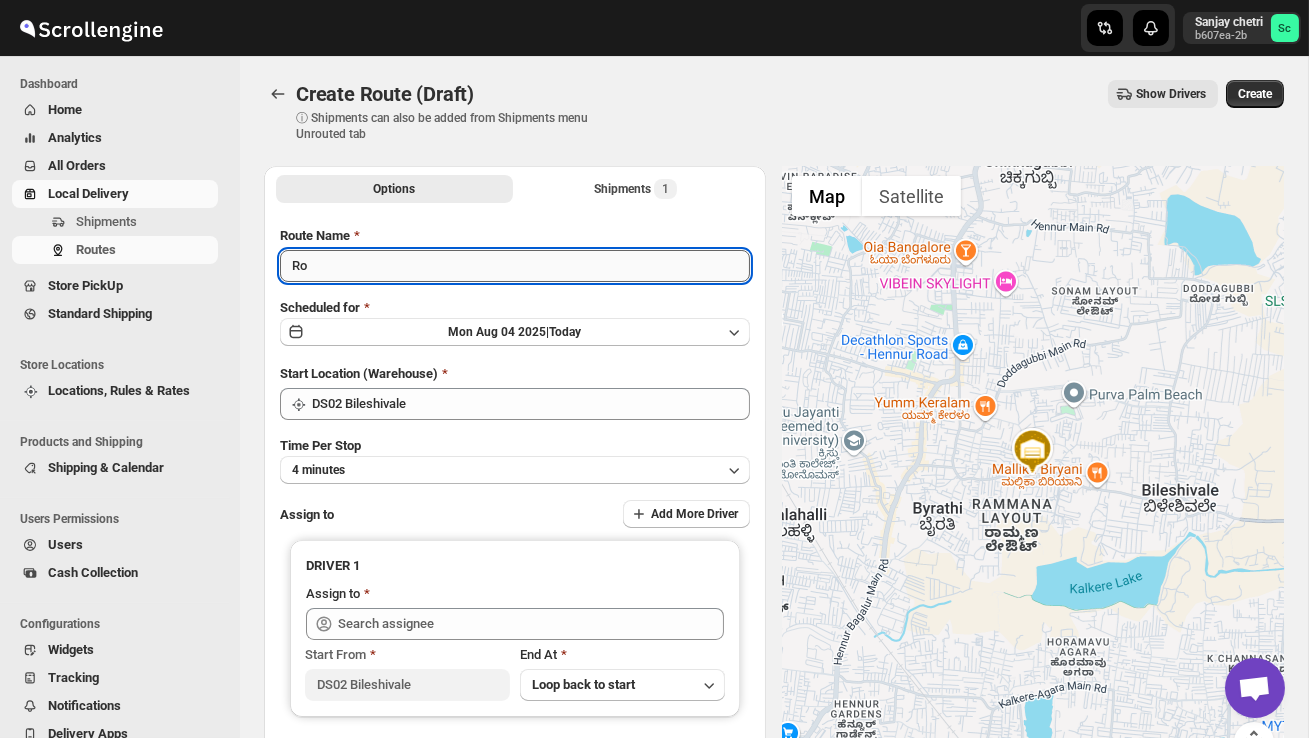 type on "R" 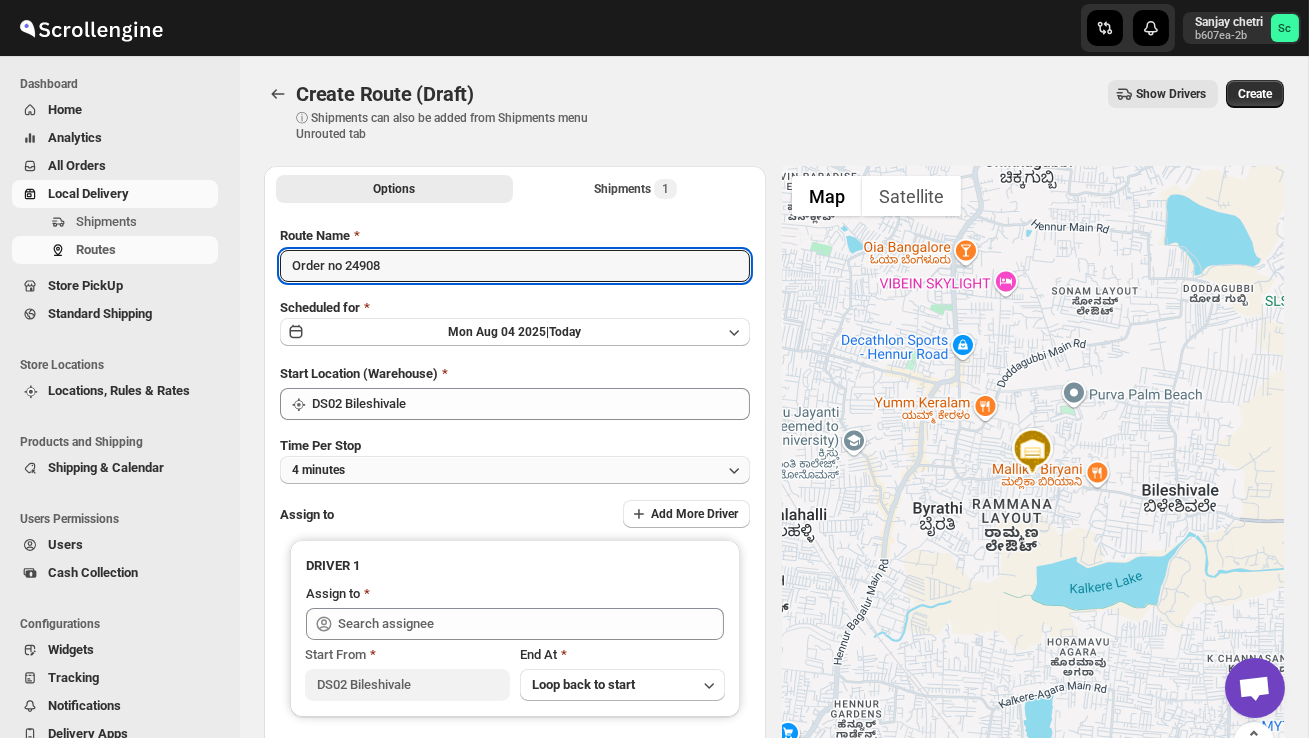 type on "Order no 24908" 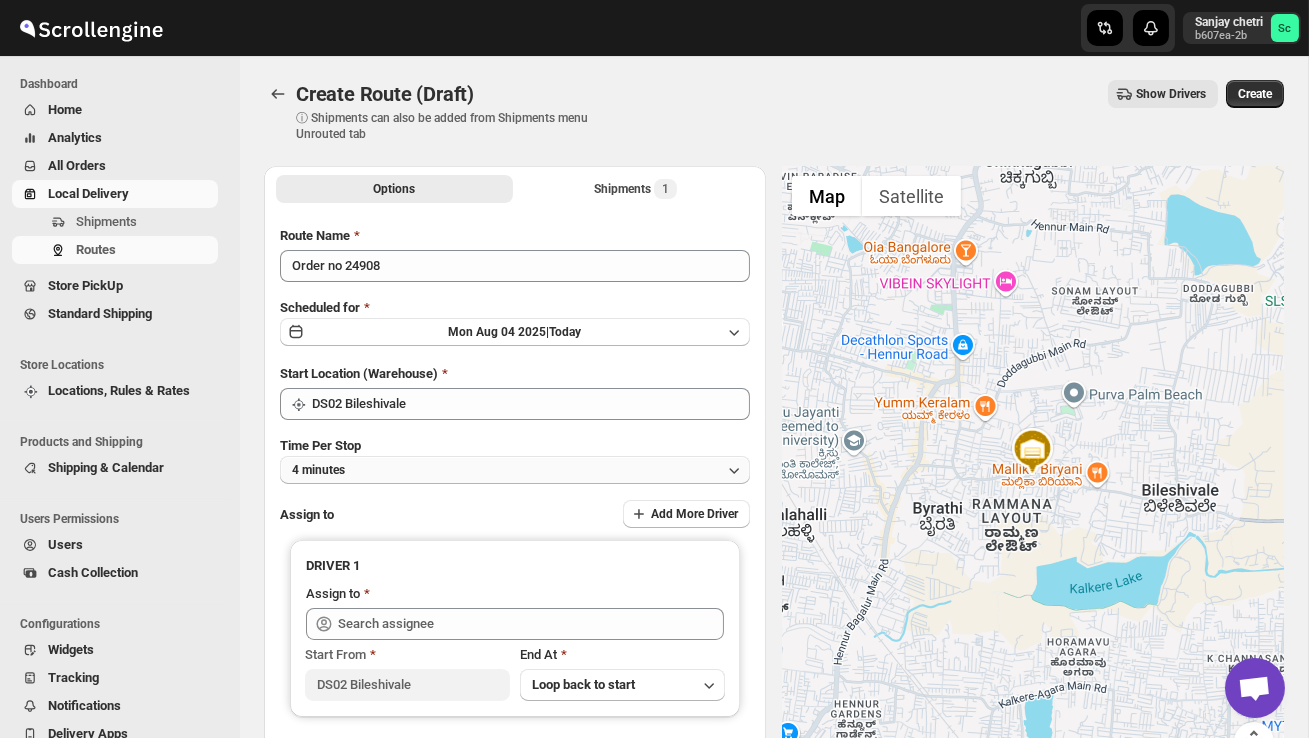 click on "4 minutes" at bounding box center [515, 470] 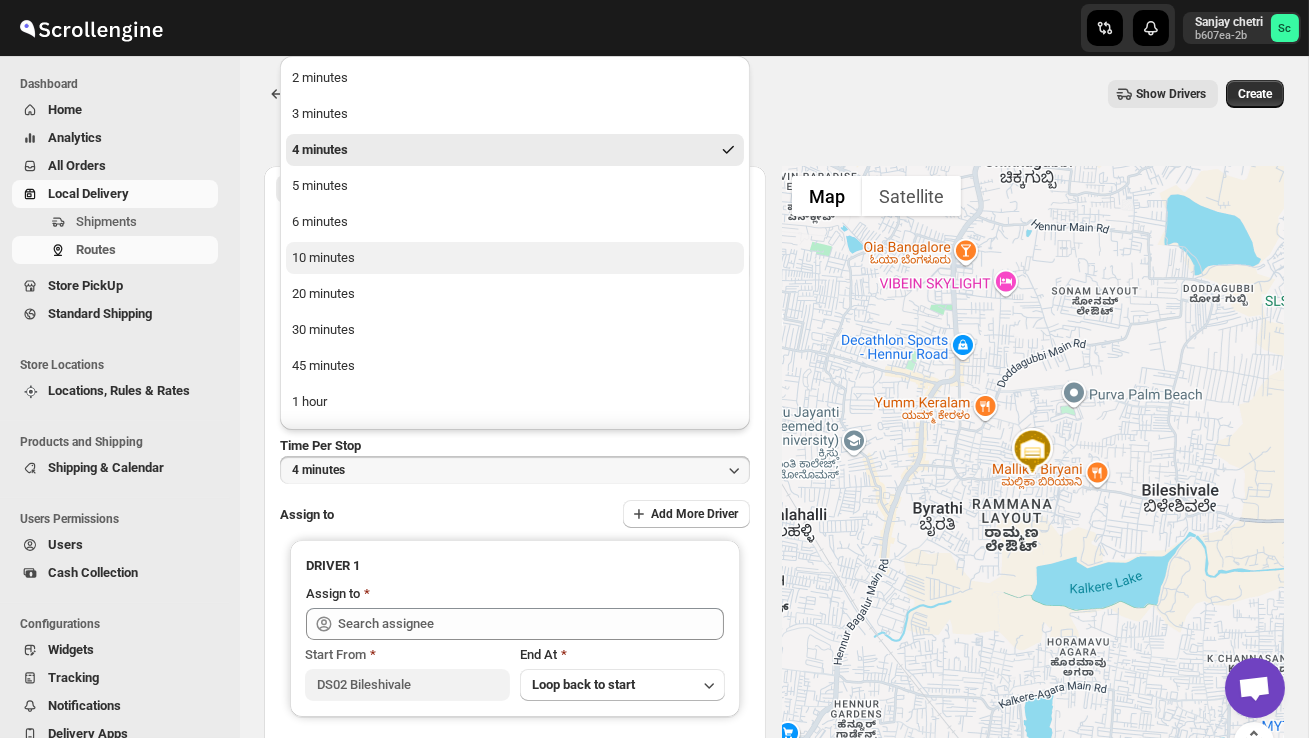 click on "10 minutes" at bounding box center [515, 258] 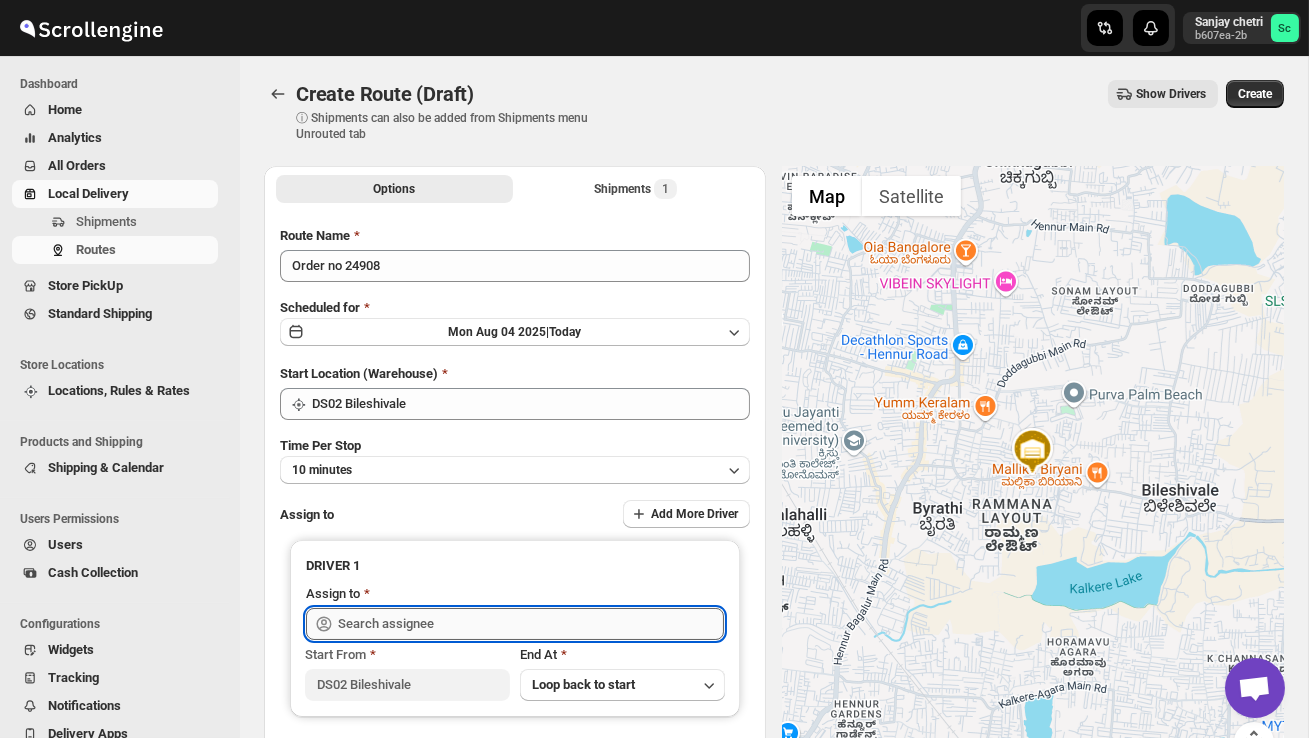 click at bounding box center [531, 624] 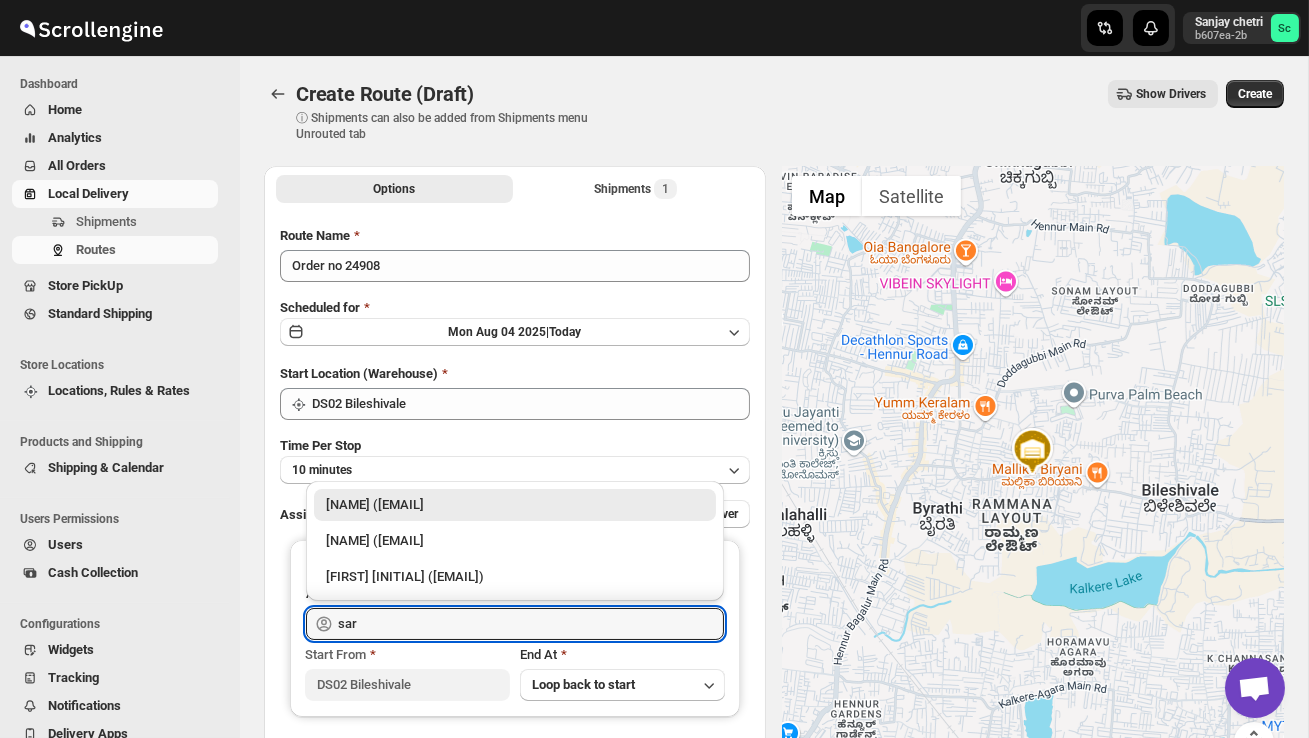 click on "[NAME] ([EMAIL]" at bounding box center [515, 505] 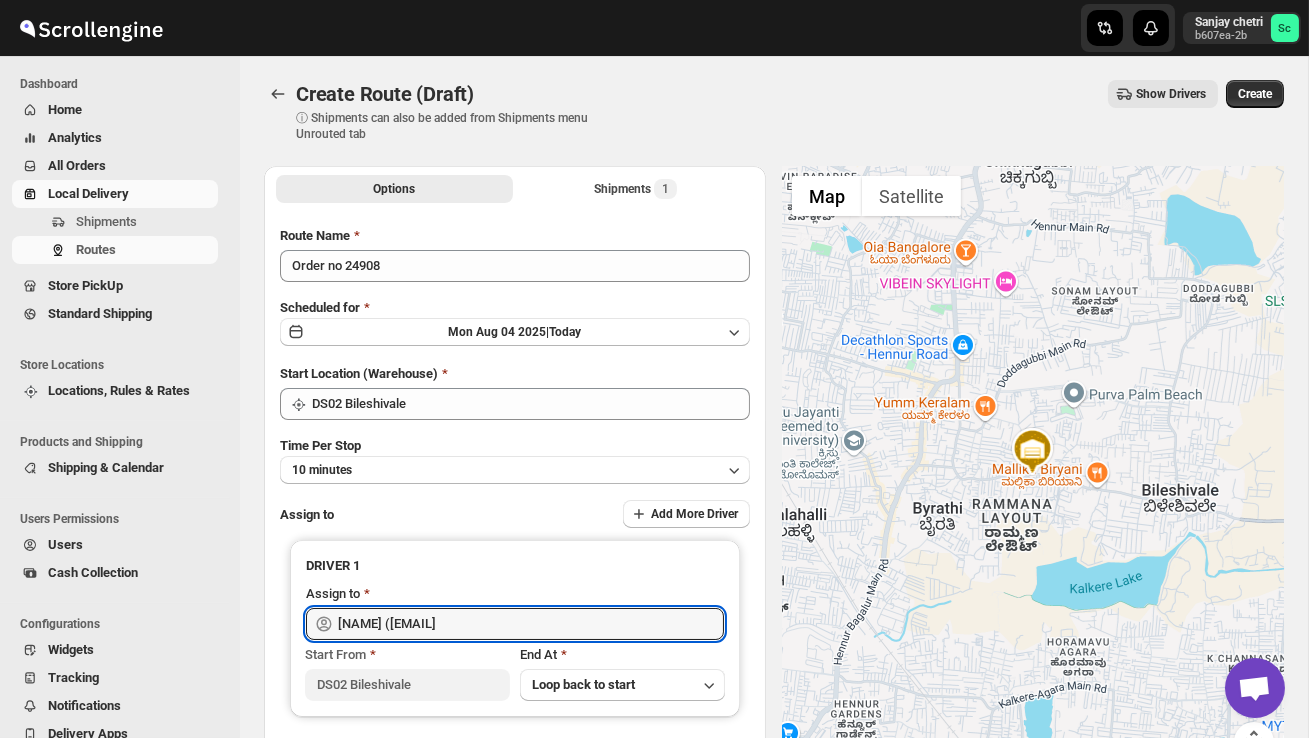 type on "[NAME] ([EMAIL]" 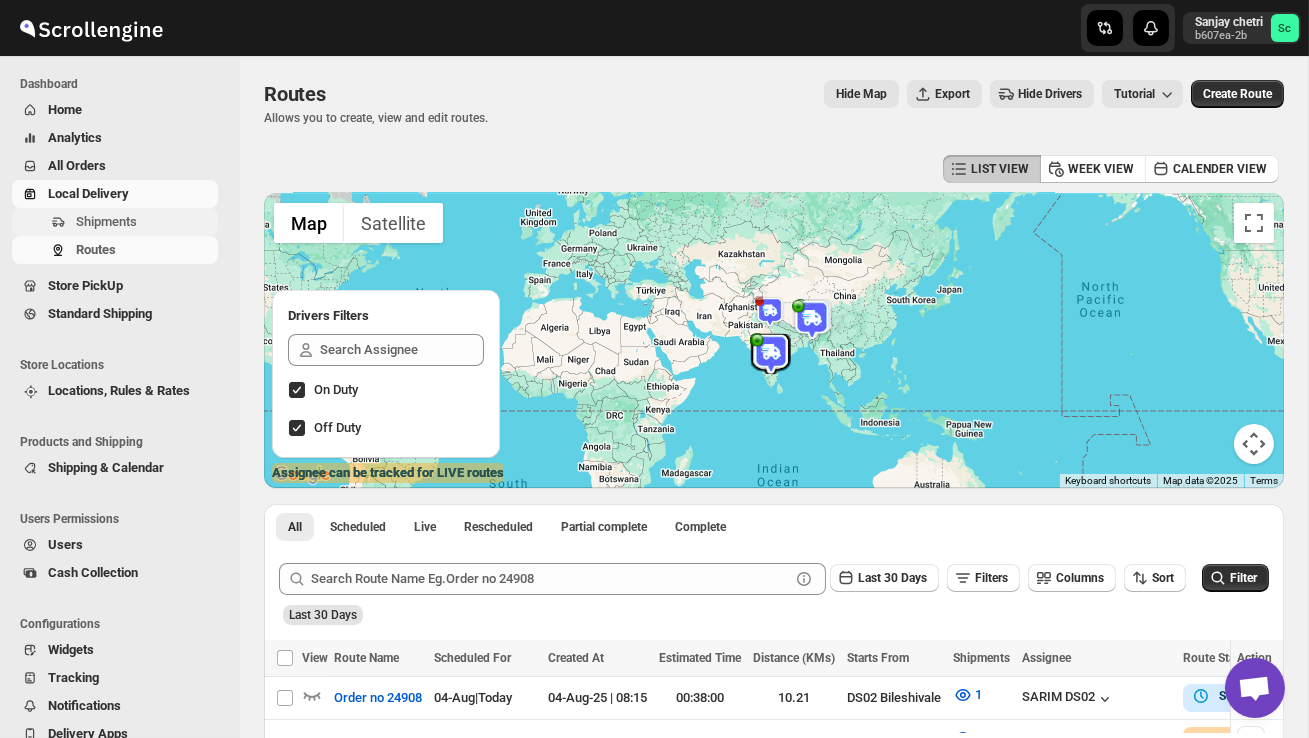 click on "Shipments" at bounding box center [106, 221] 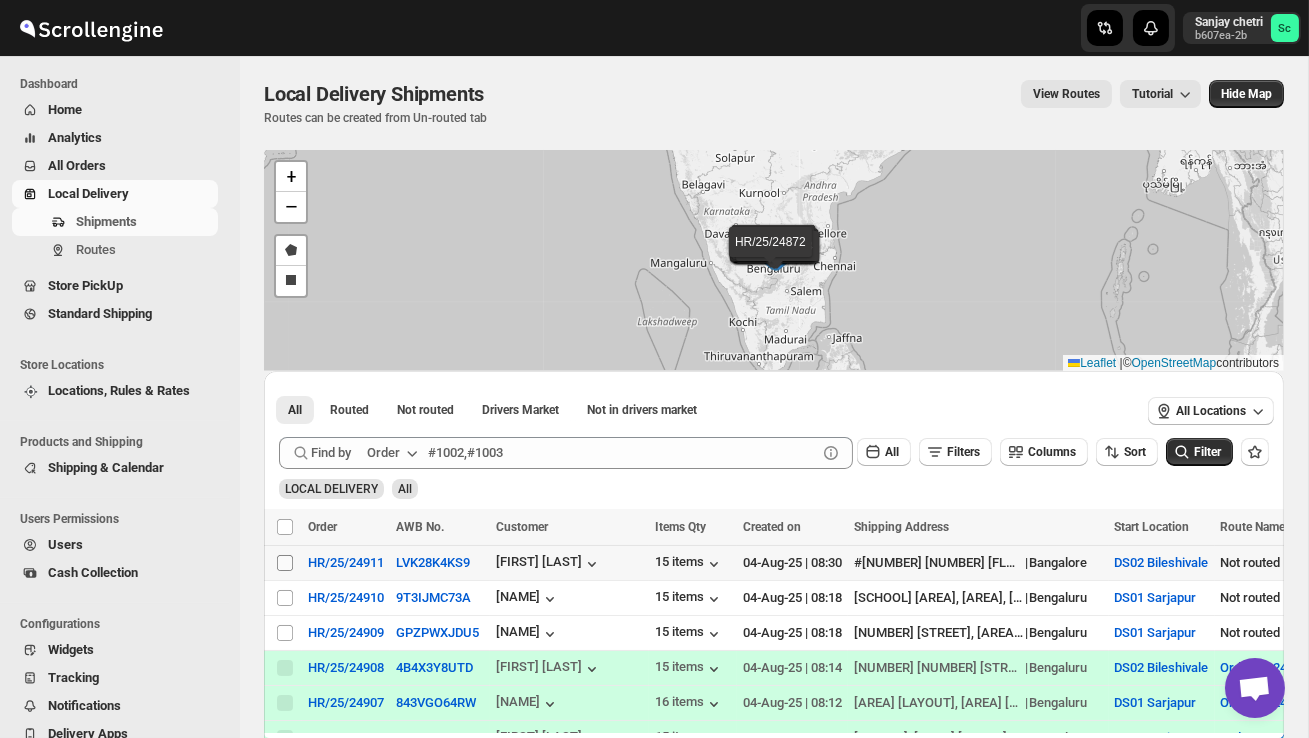 click on "Select shipment" at bounding box center [285, 563] 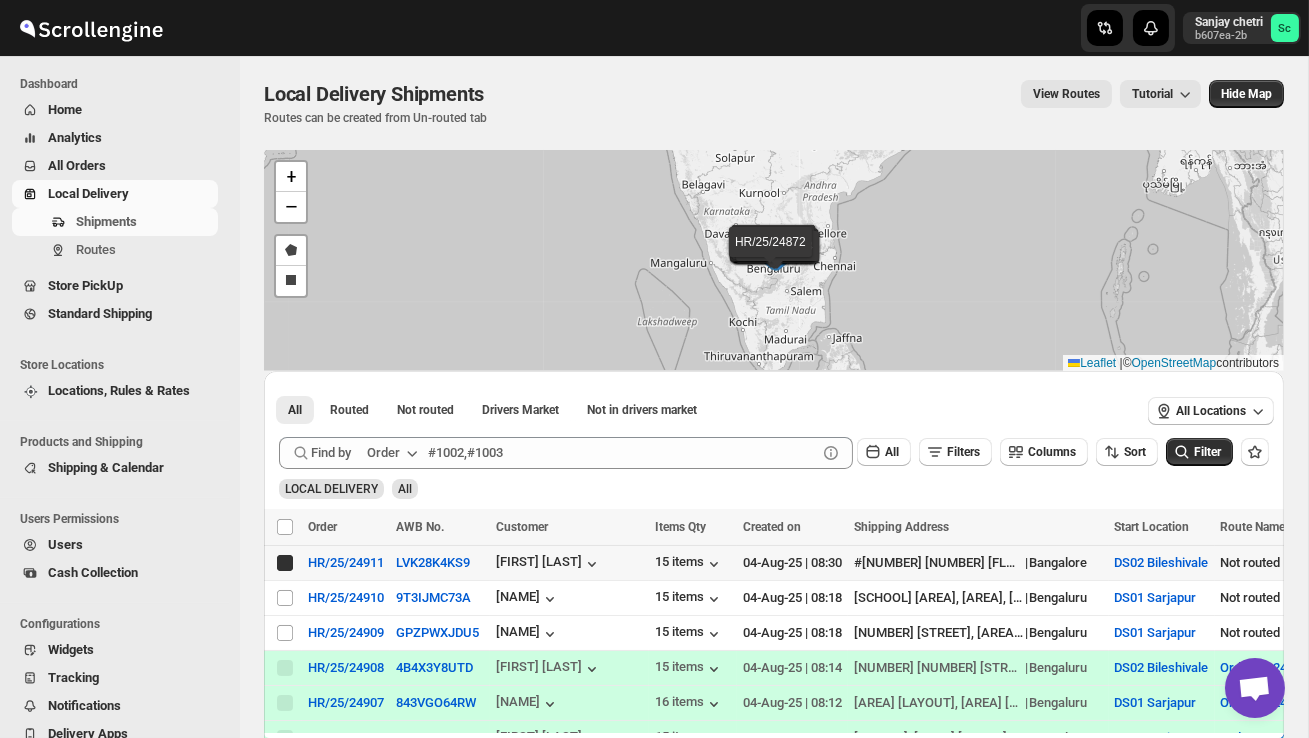checkbox on "true" 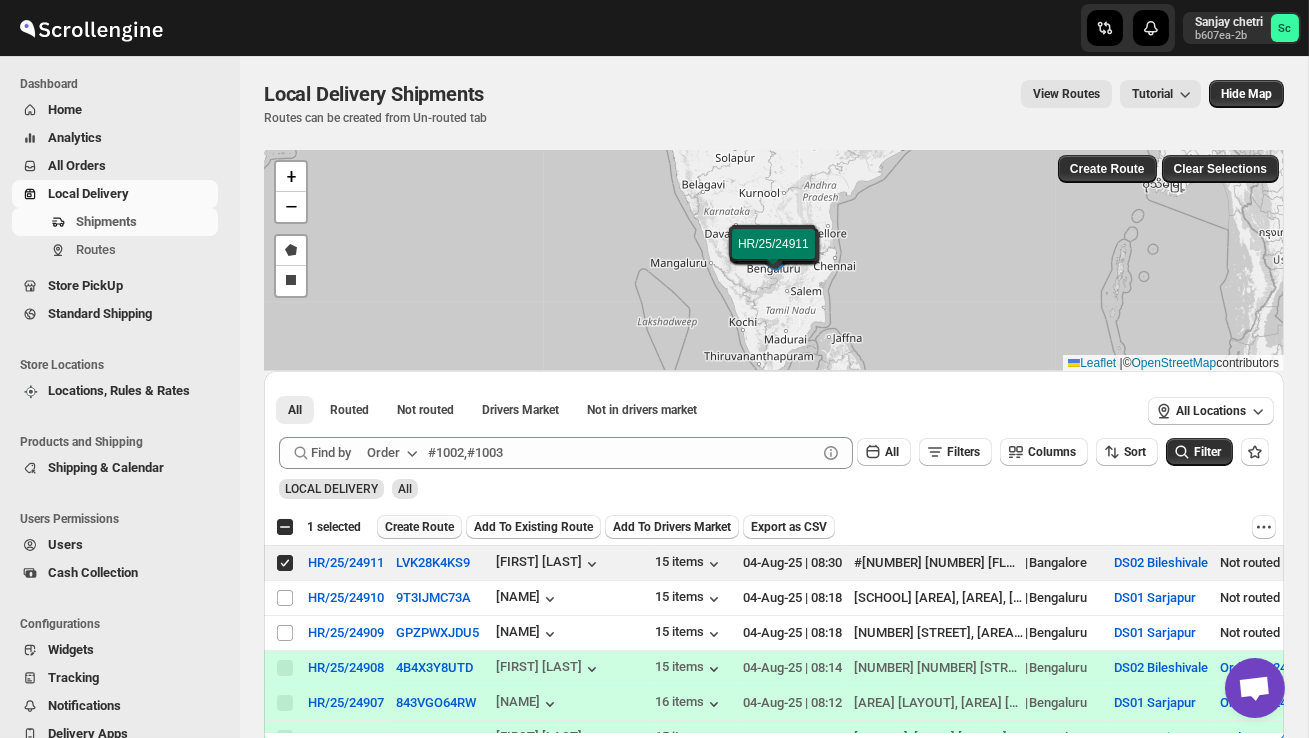 click on "Create Route" at bounding box center (419, 527) 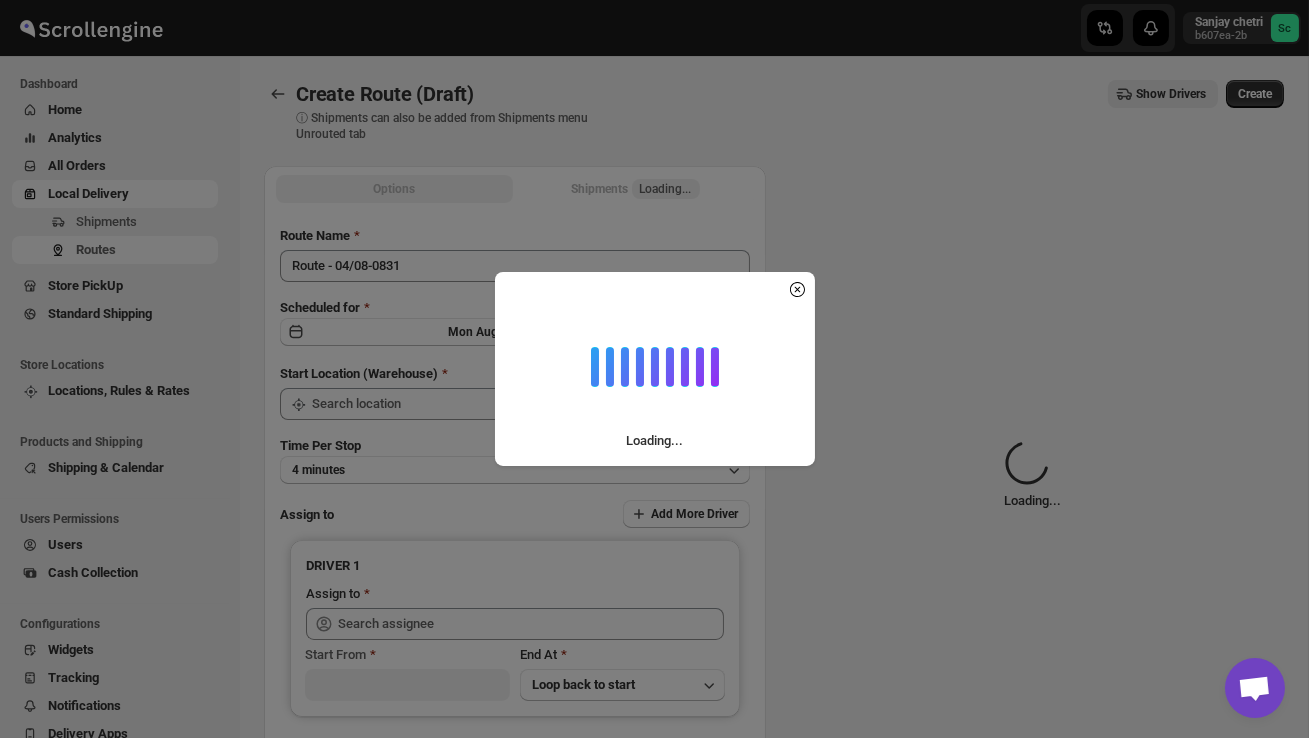 type on "DS02 Bileshivale" 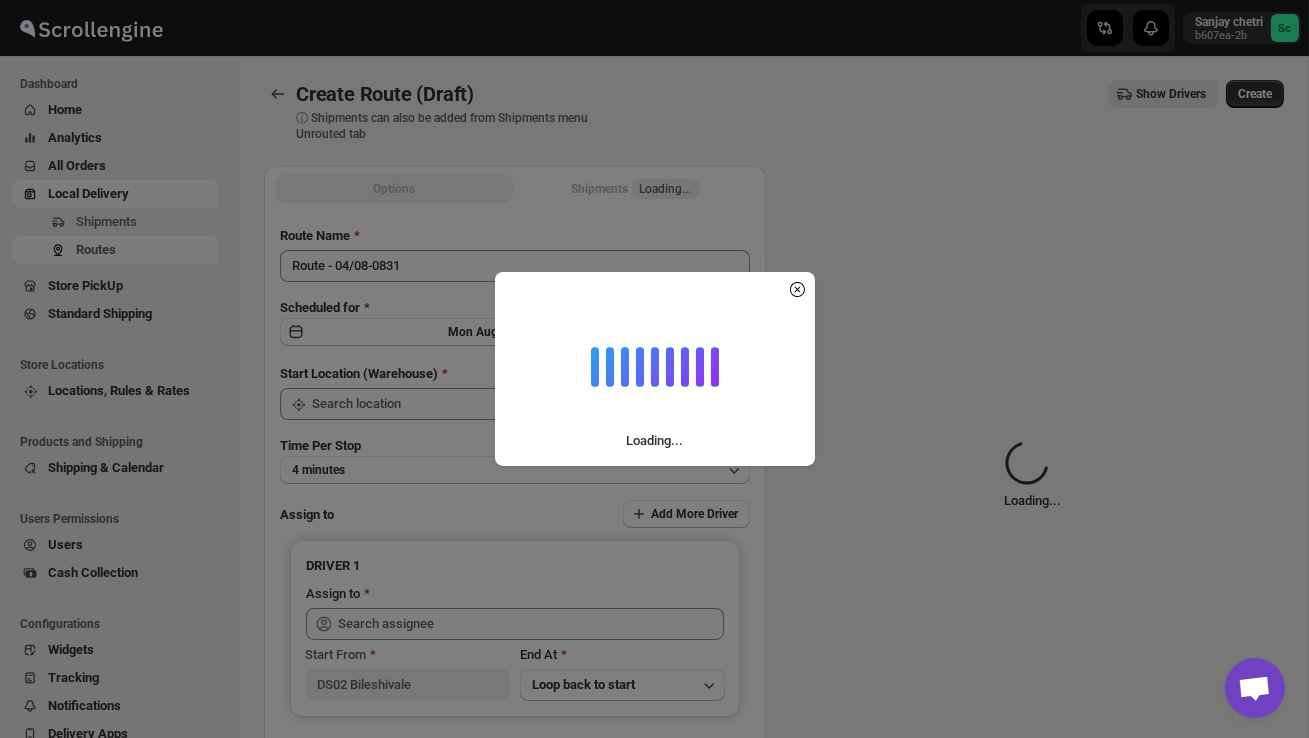 type on "DS02 Bileshivale" 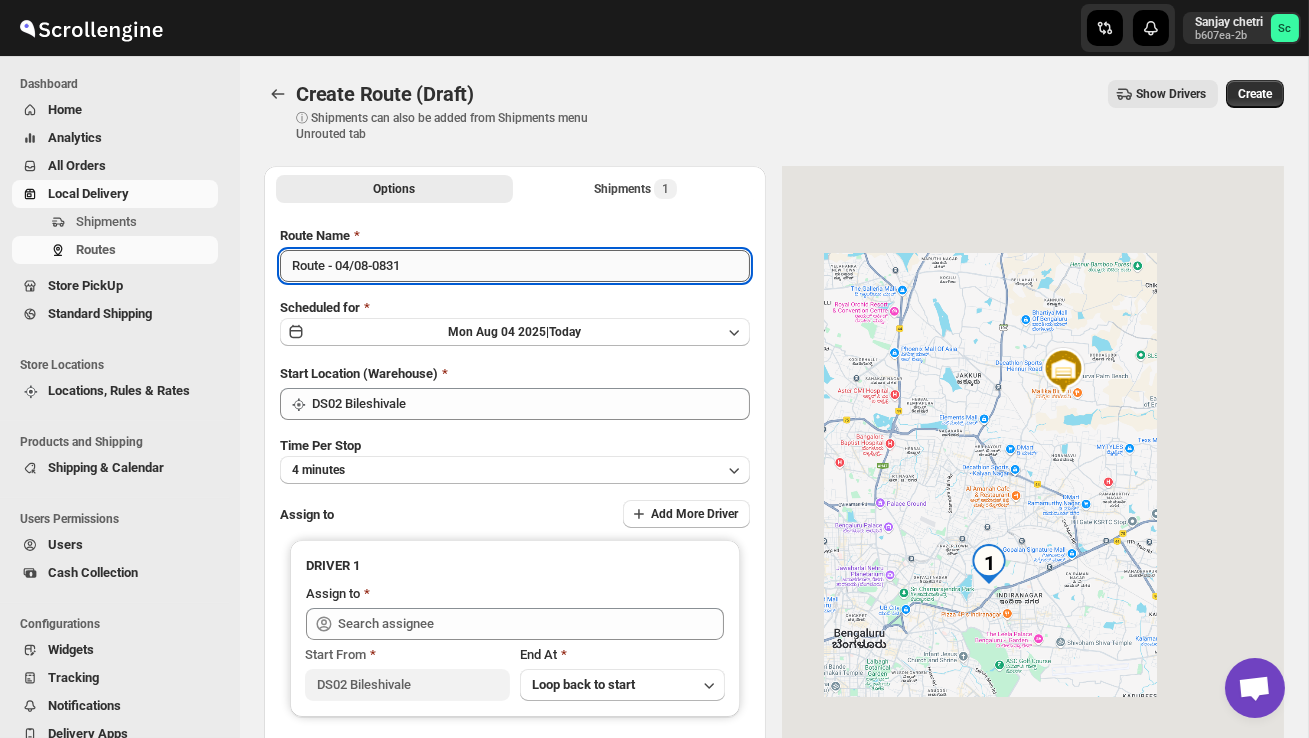 click on "Route - 04/08-0831" at bounding box center (515, 266) 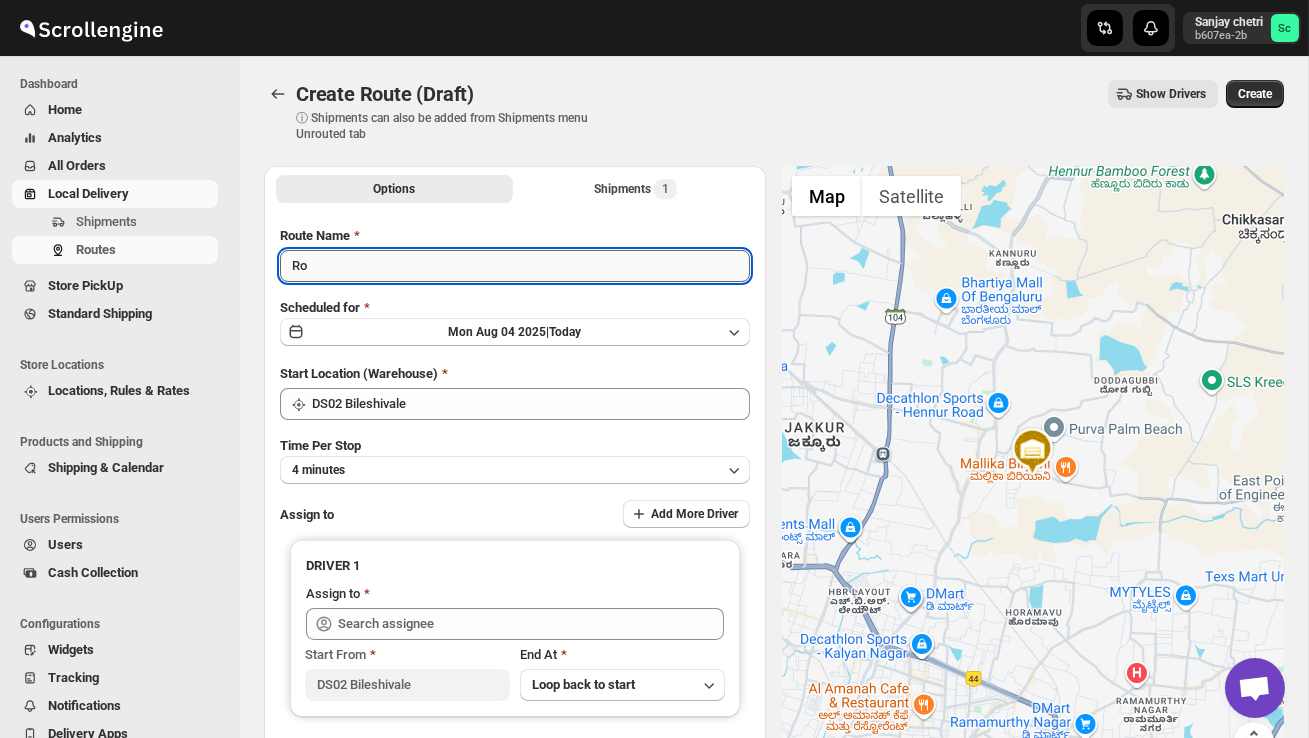 type on "R" 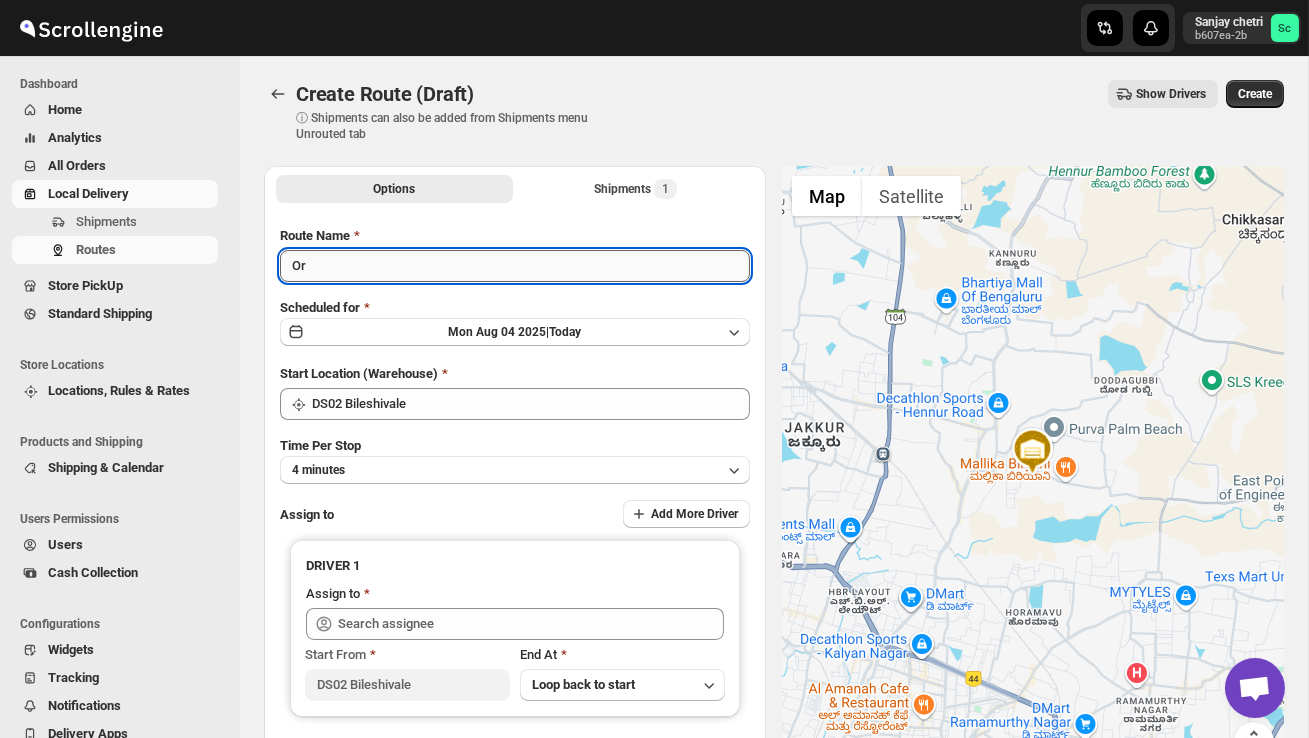 type on "O" 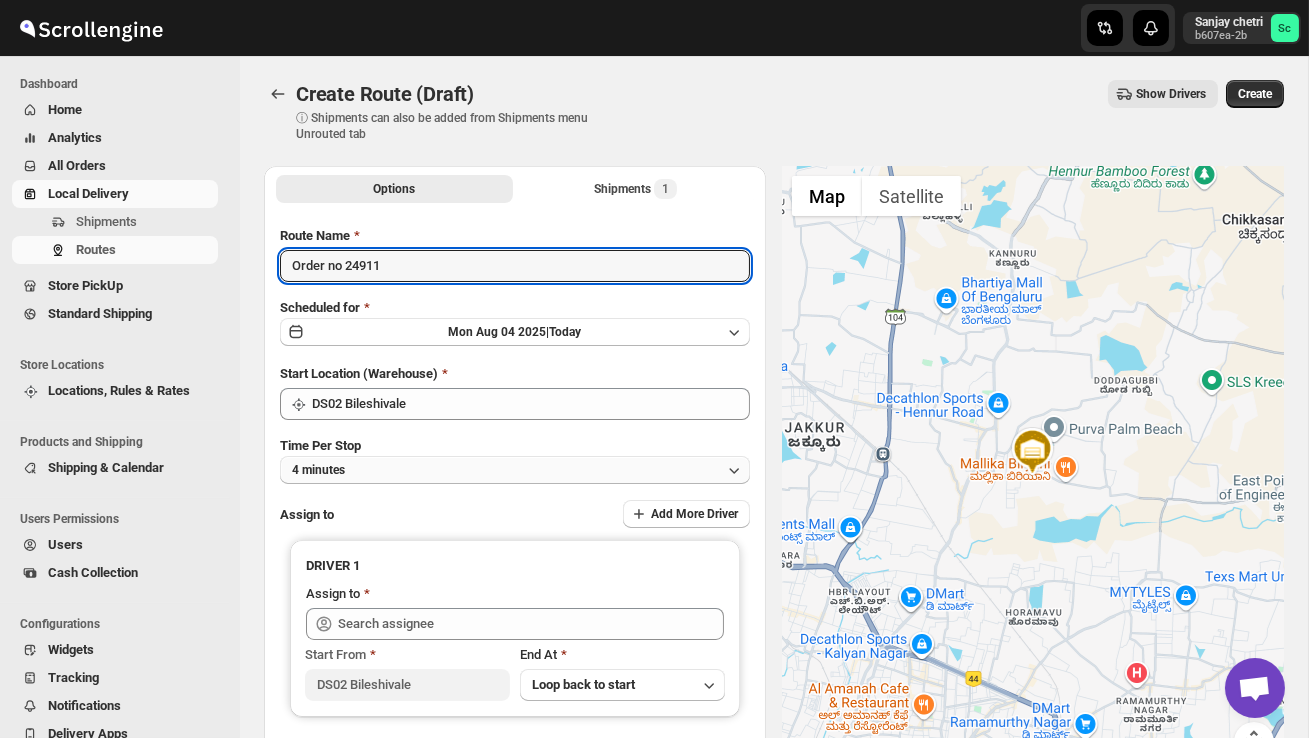 type on "Order no 24911" 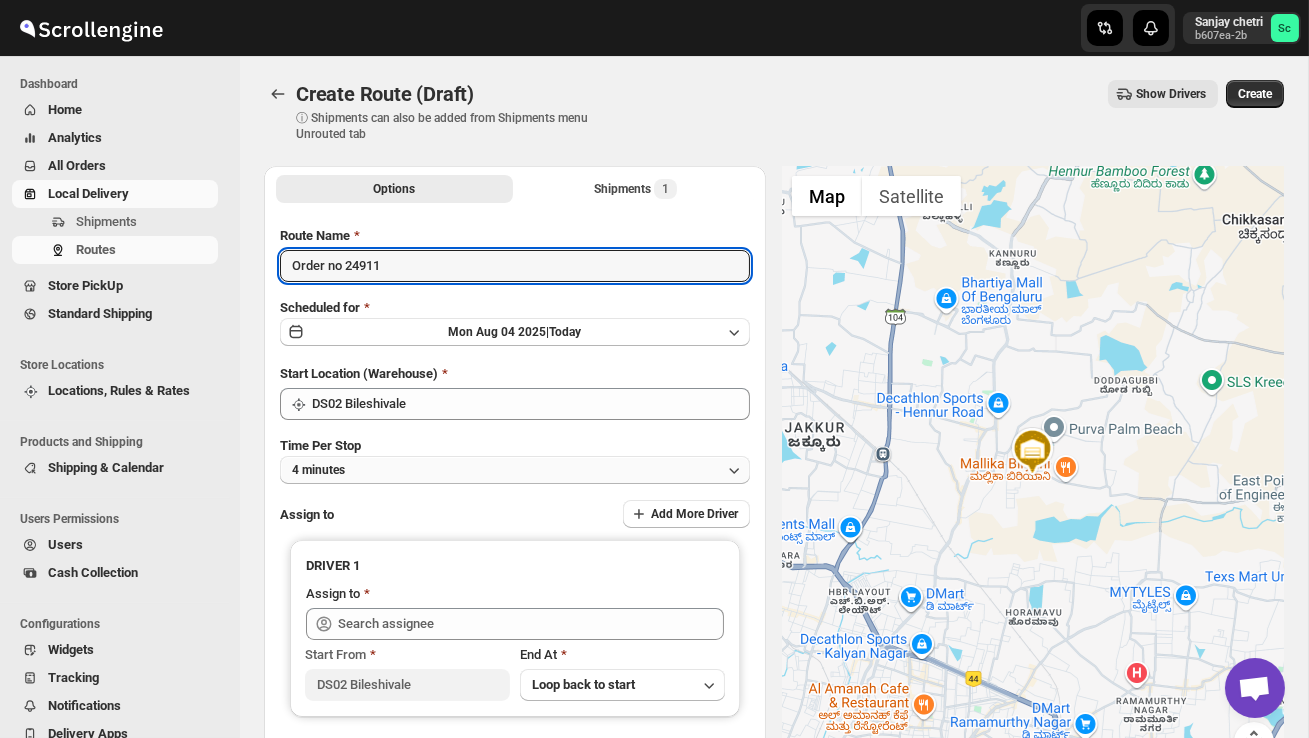 click on "4 minutes" at bounding box center (515, 470) 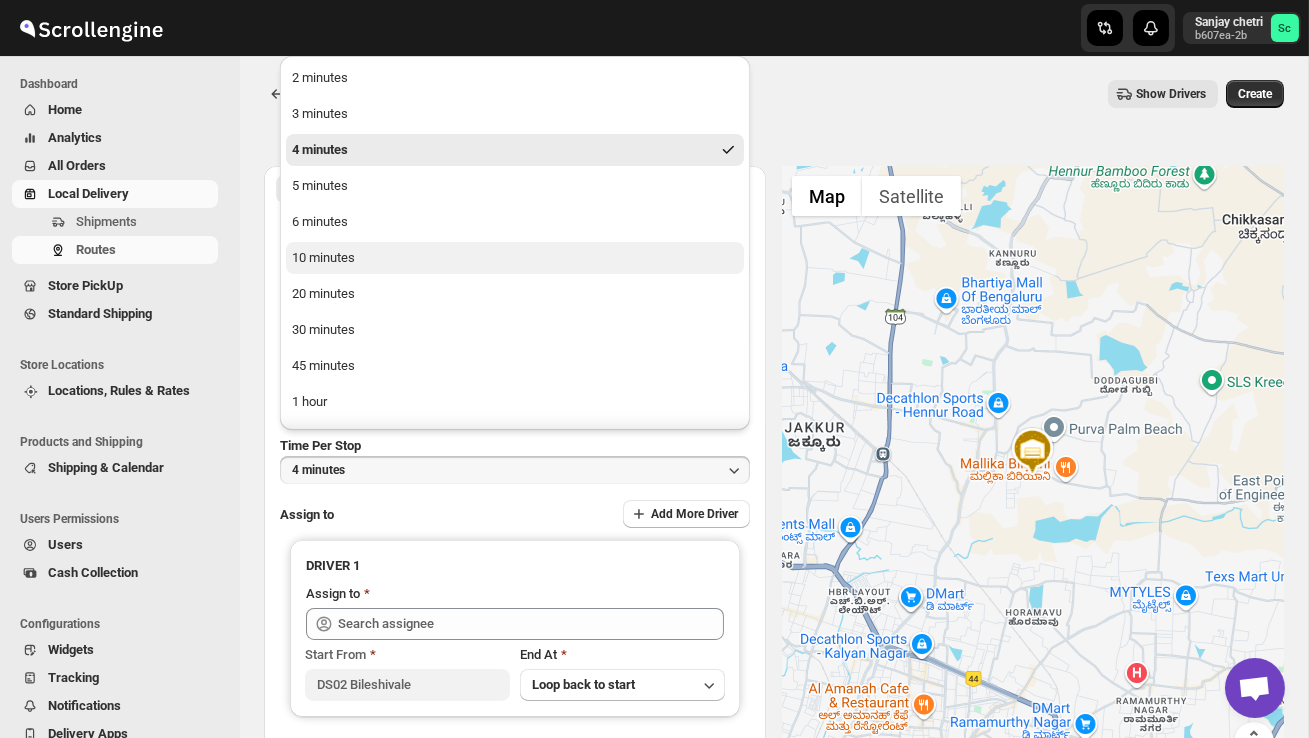 click on "10 minutes" at bounding box center (323, 258) 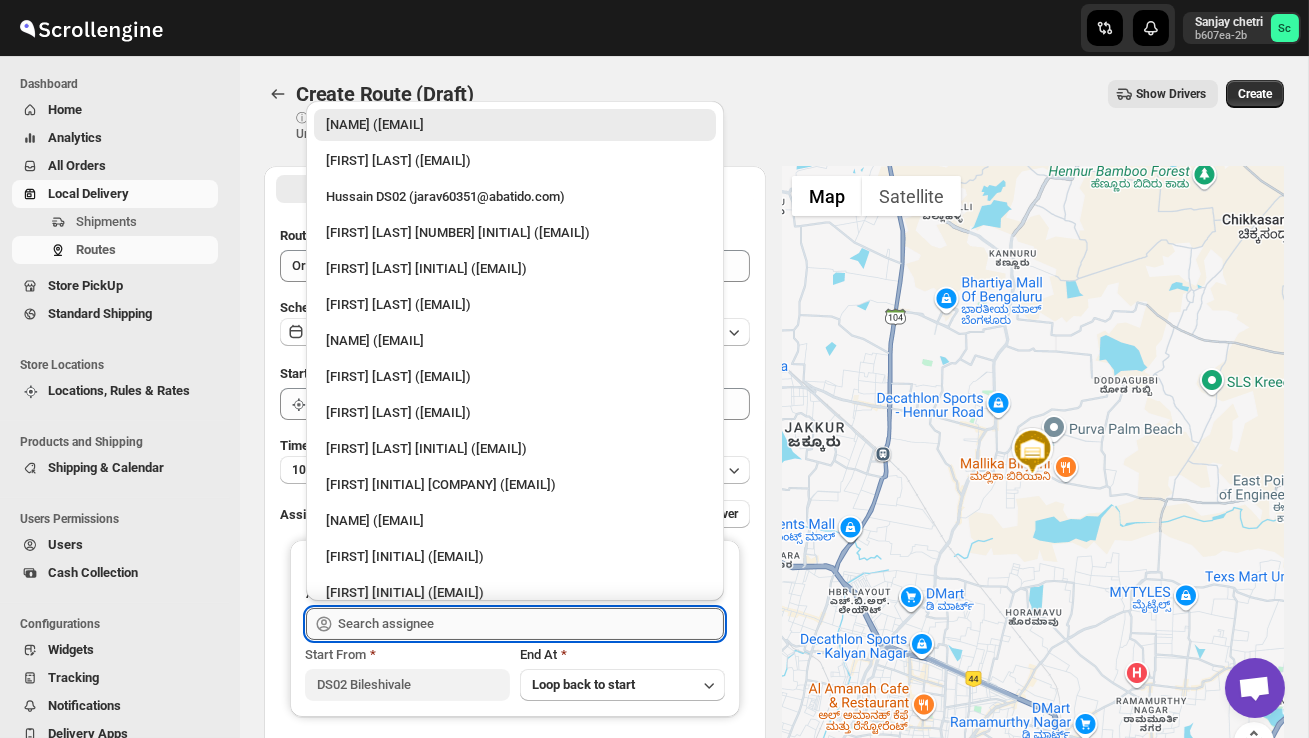 click at bounding box center [531, 624] 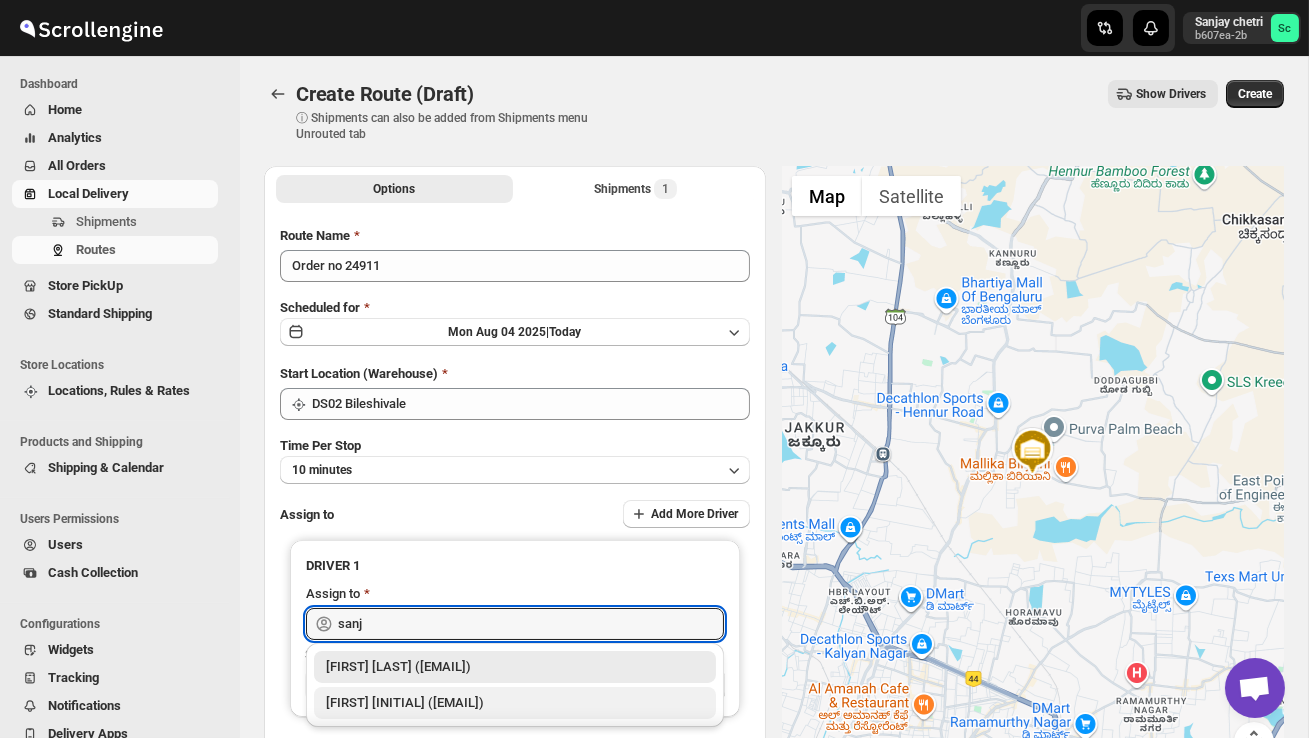 click on "[FIRST]  [INITIAL] ([EMAIL])" at bounding box center [515, 703] 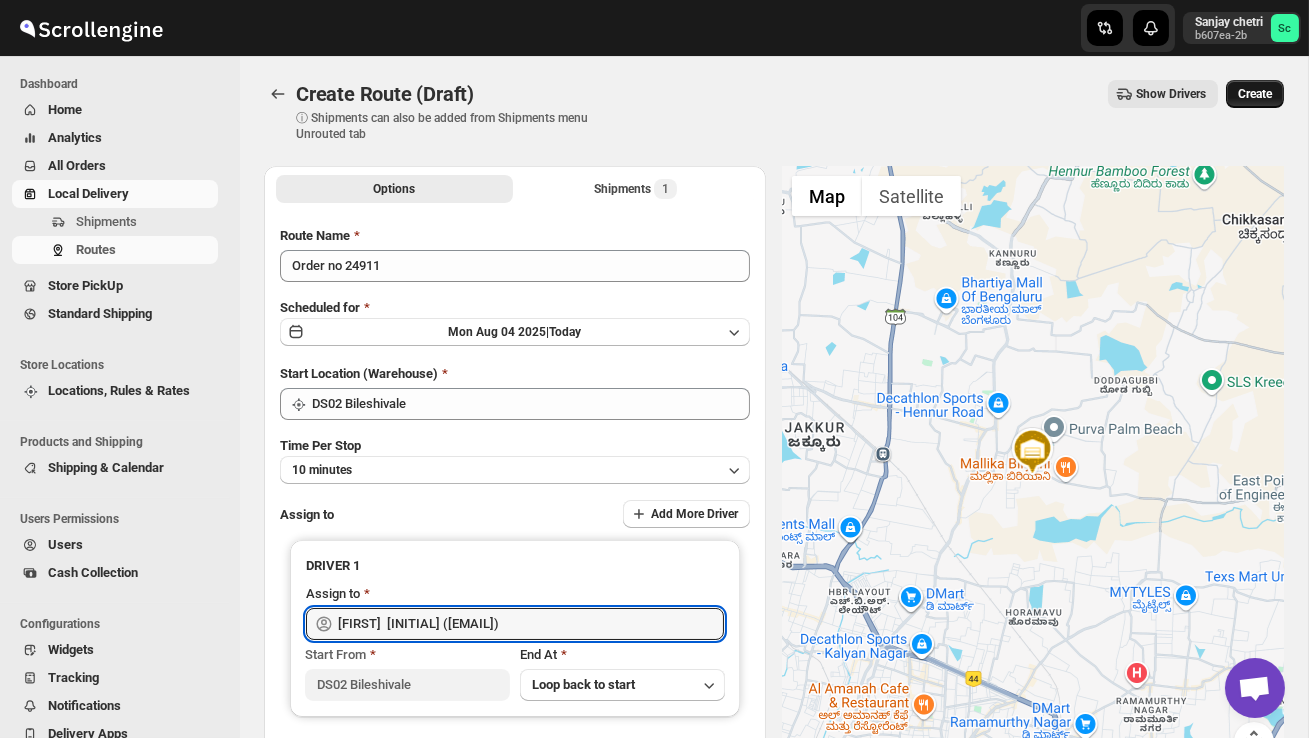 type on "[FIRST]  [INITIAL] ([EMAIL])" 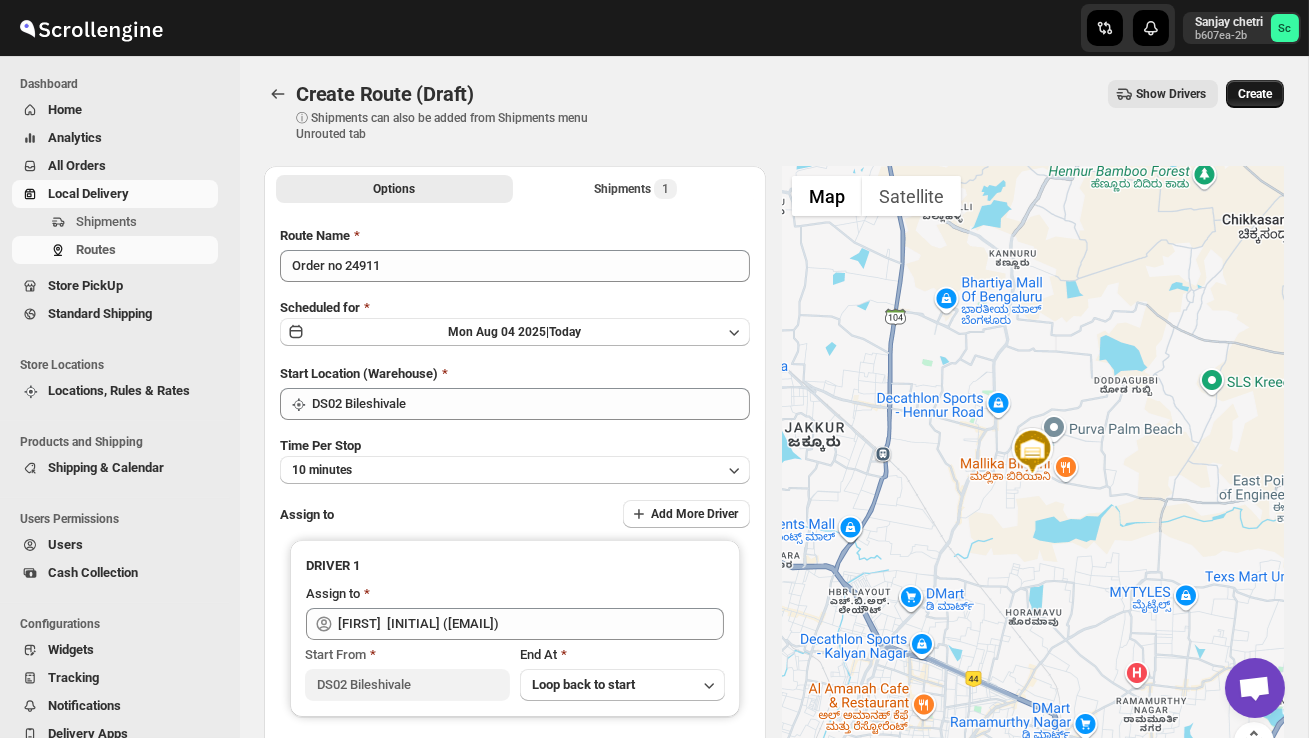 click on "Create" at bounding box center [1255, 94] 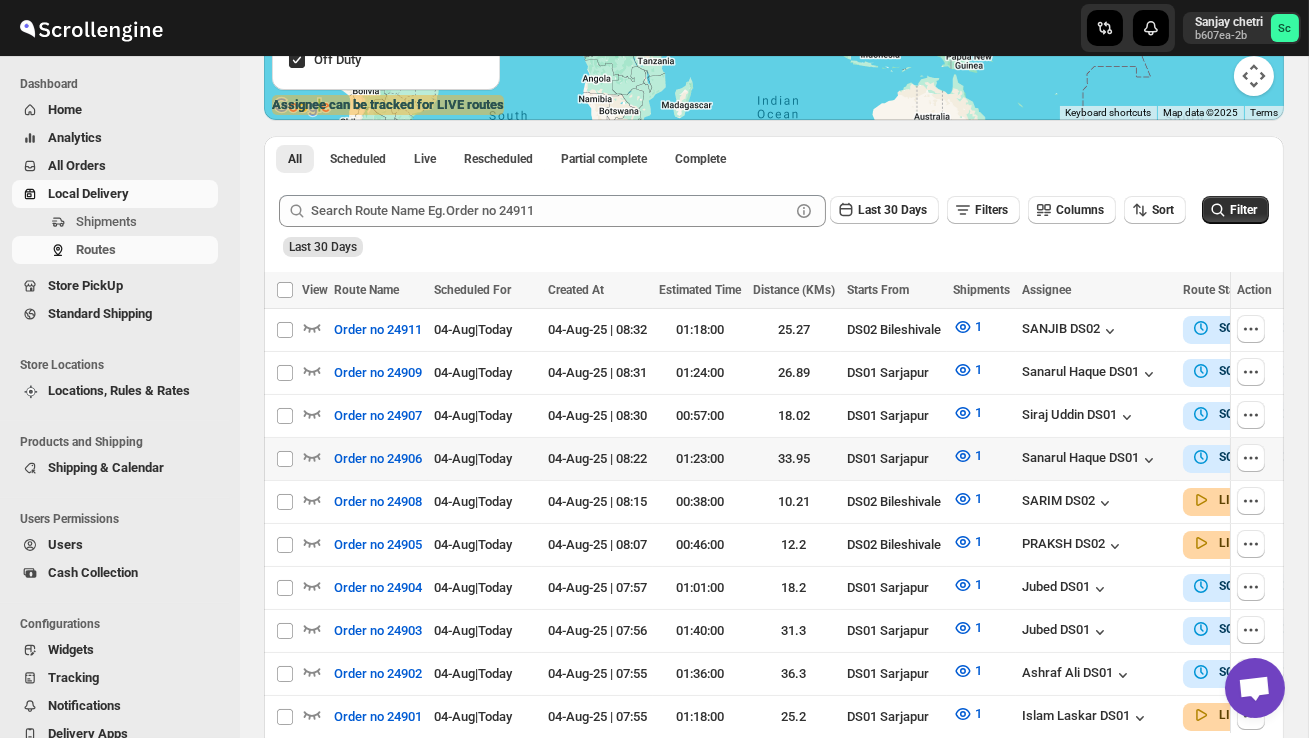 scroll, scrollTop: 400, scrollLeft: 0, axis: vertical 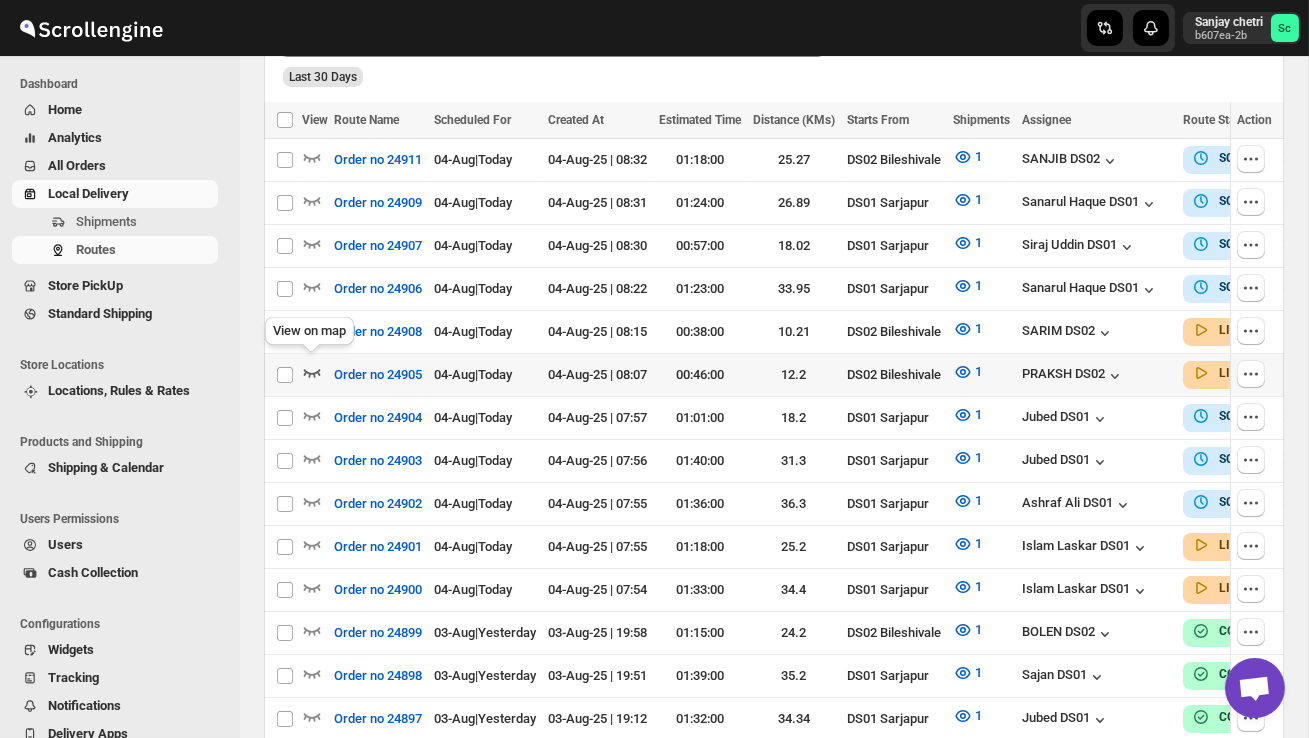 click 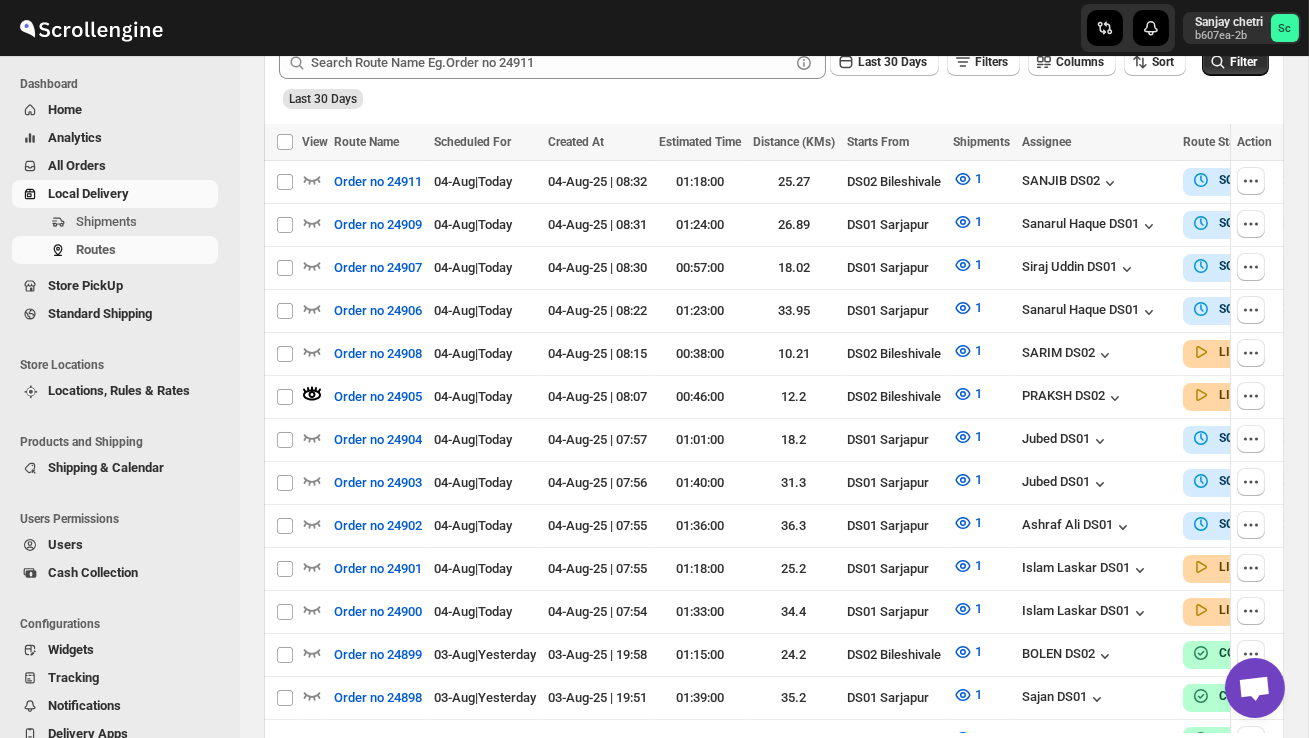 scroll, scrollTop: 0, scrollLeft: 0, axis: both 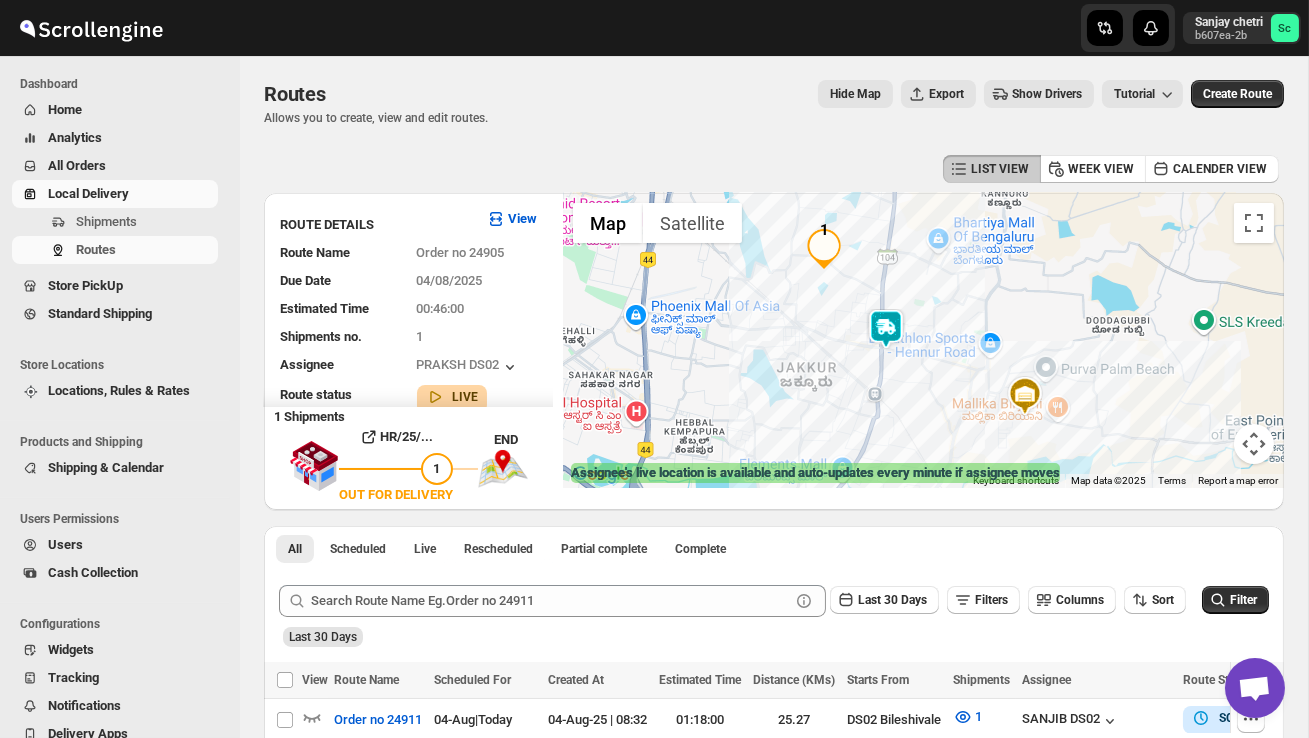click at bounding box center [886, 329] 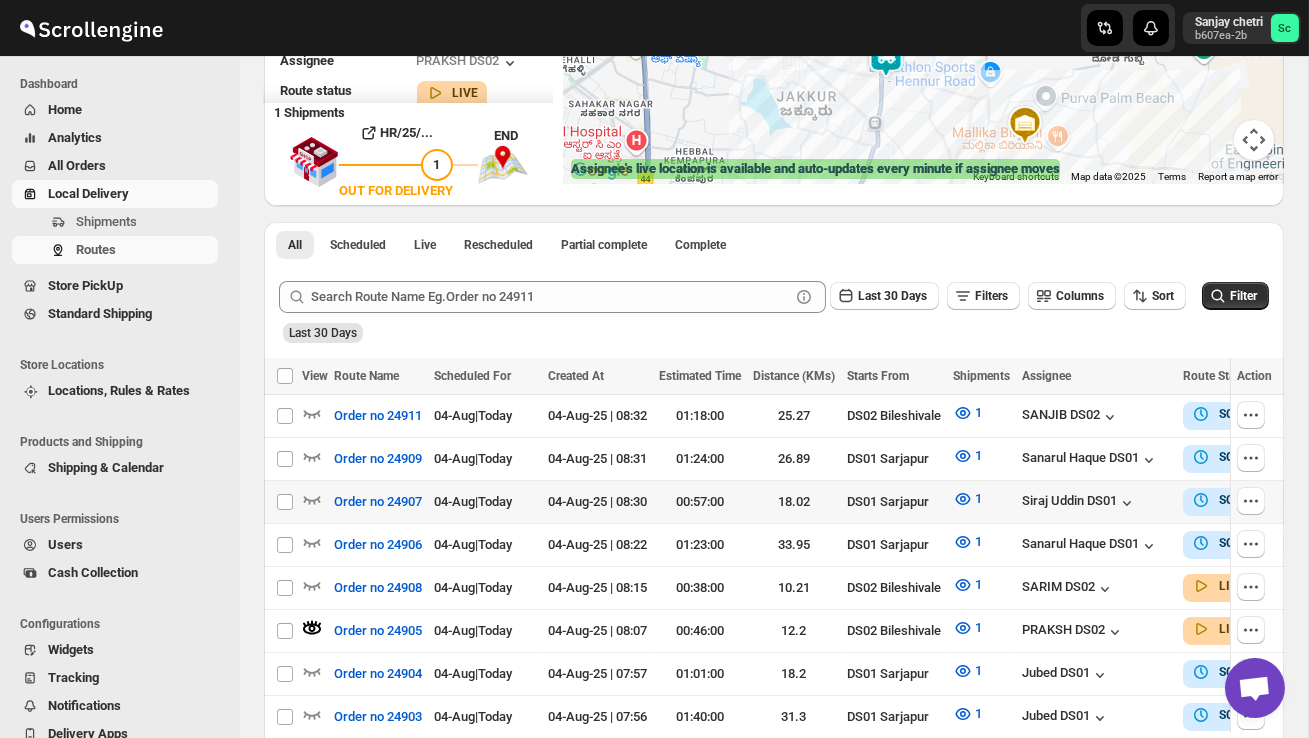 scroll, scrollTop: 307, scrollLeft: 0, axis: vertical 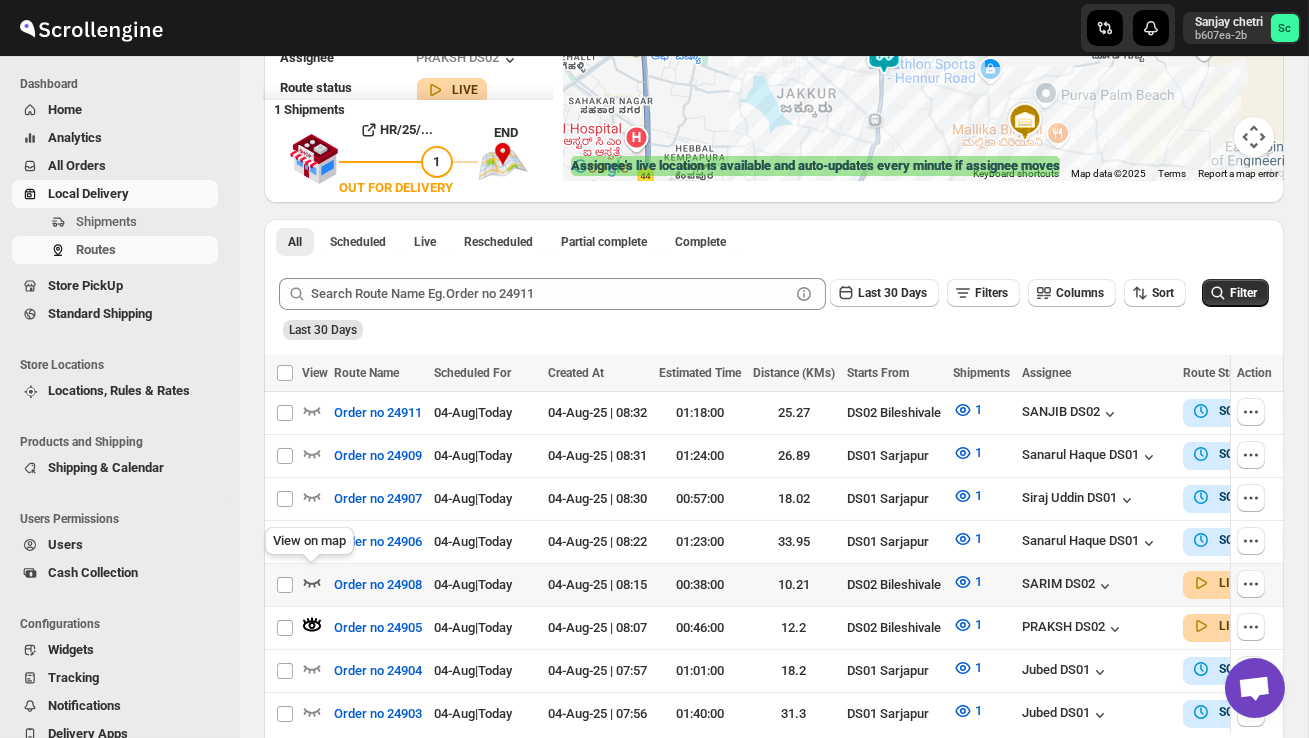 click 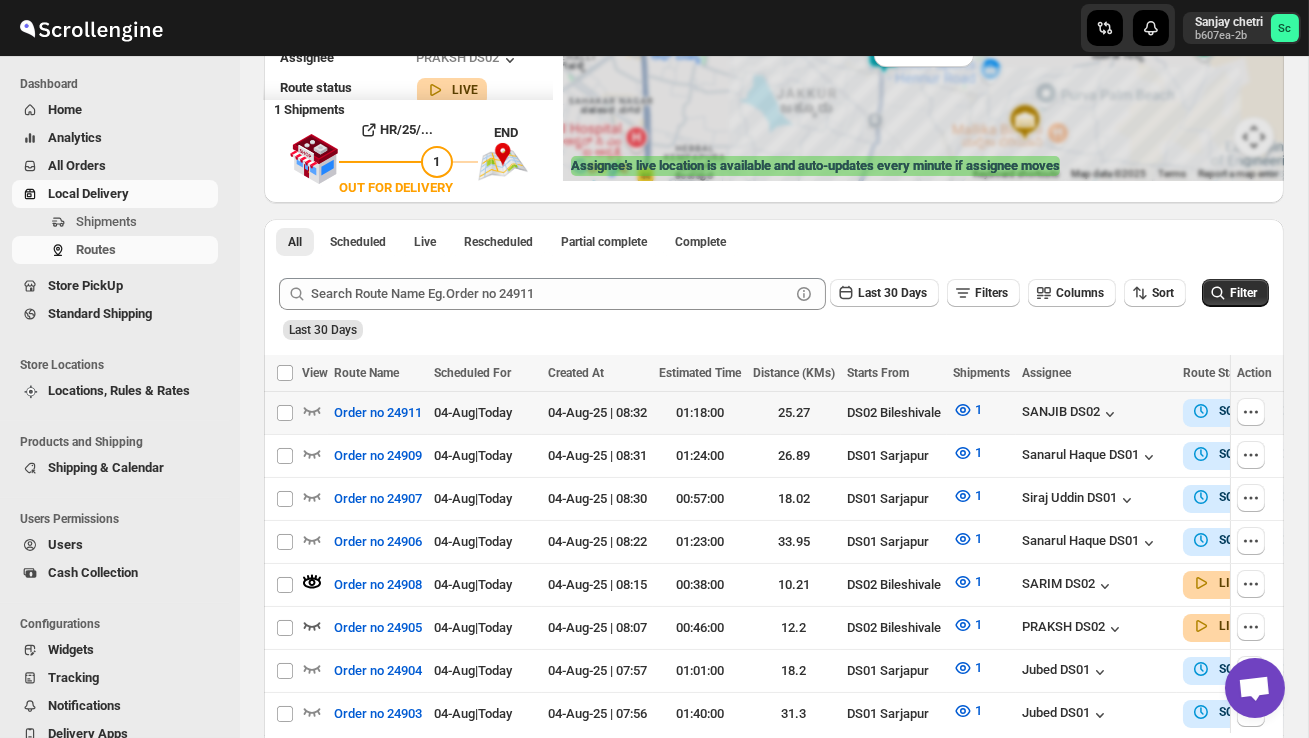 scroll, scrollTop: 7, scrollLeft: 0, axis: vertical 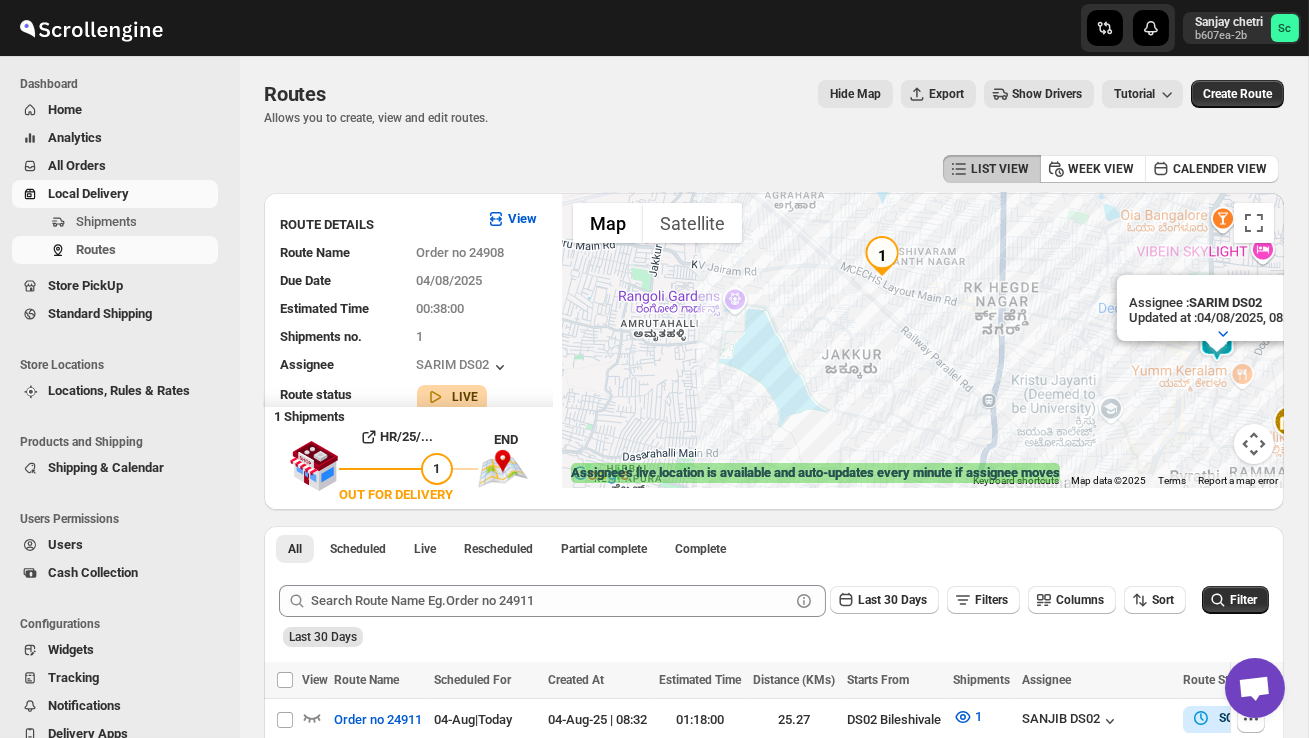 drag, startPoint x: 731, startPoint y: 377, endPoint x: 891, endPoint y: 398, distance: 161.37224 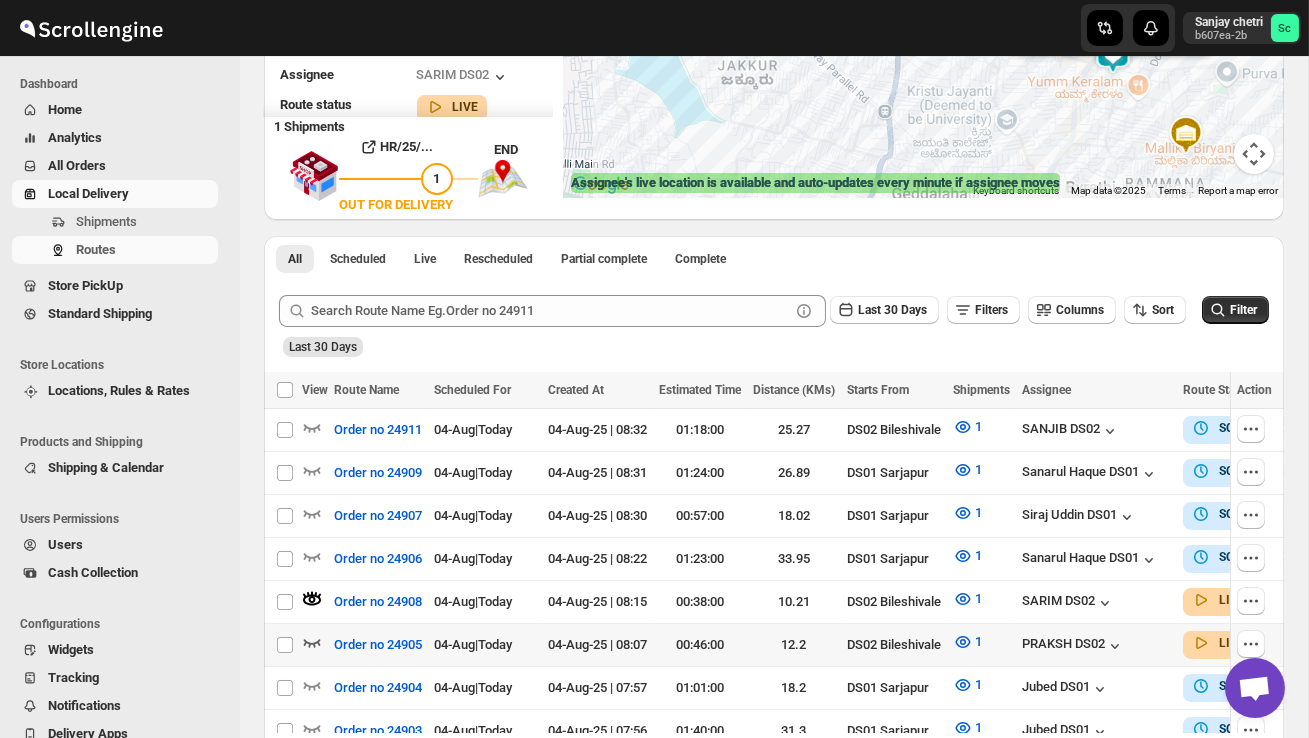 scroll, scrollTop: 292, scrollLeft: 0, axis: vertical 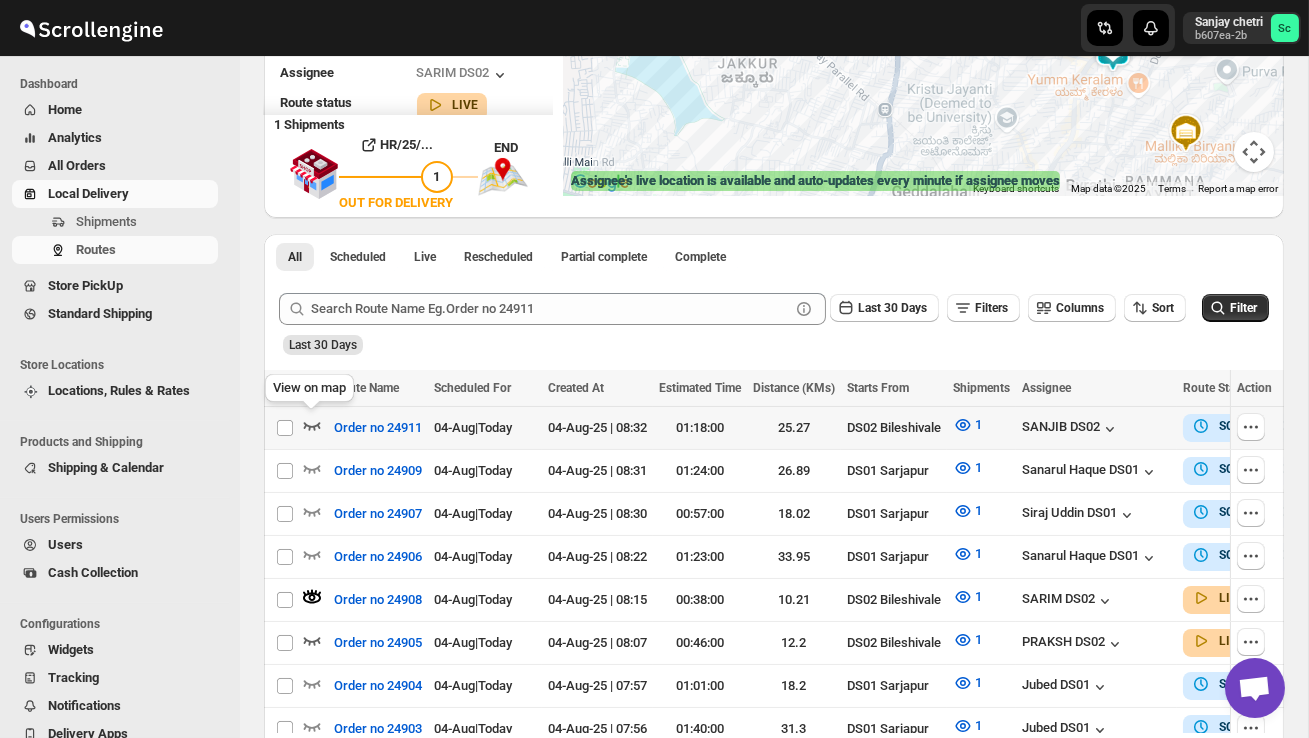 click 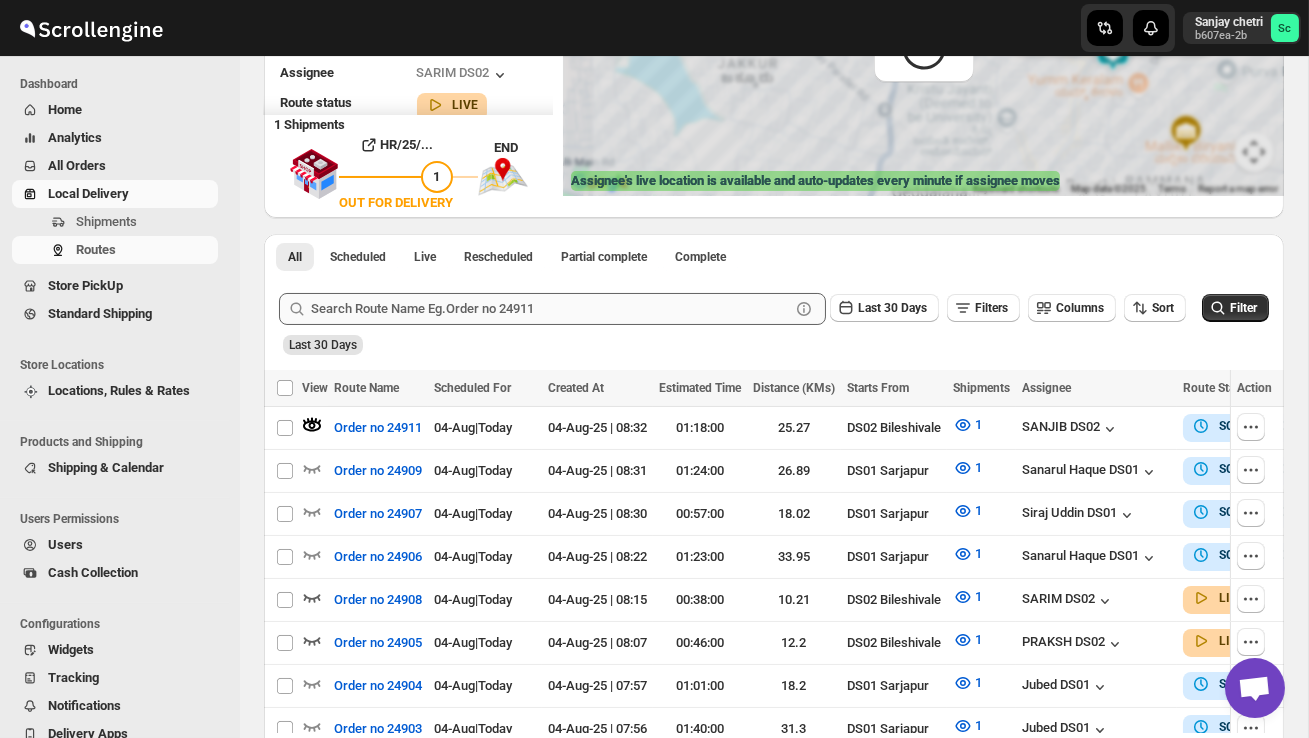 scroll, scrollTop: 129, scrollLeft: 0, axis: vertical 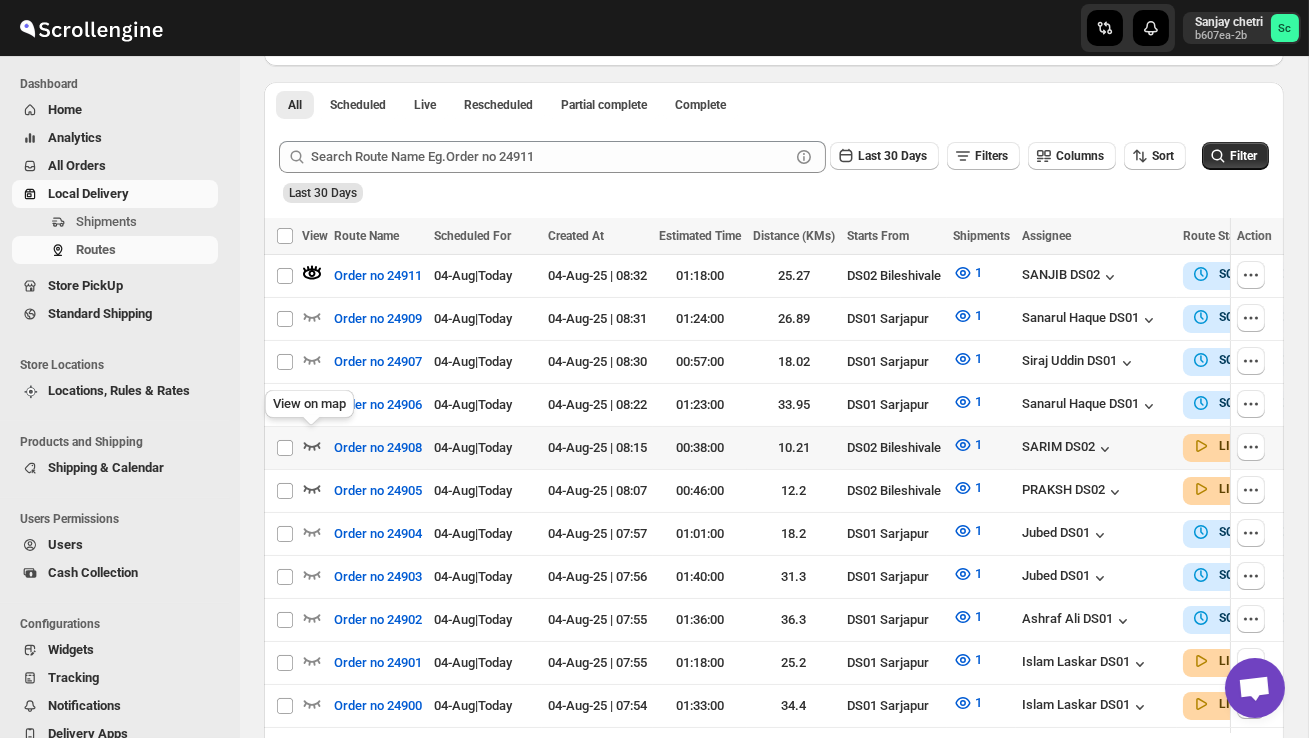 click 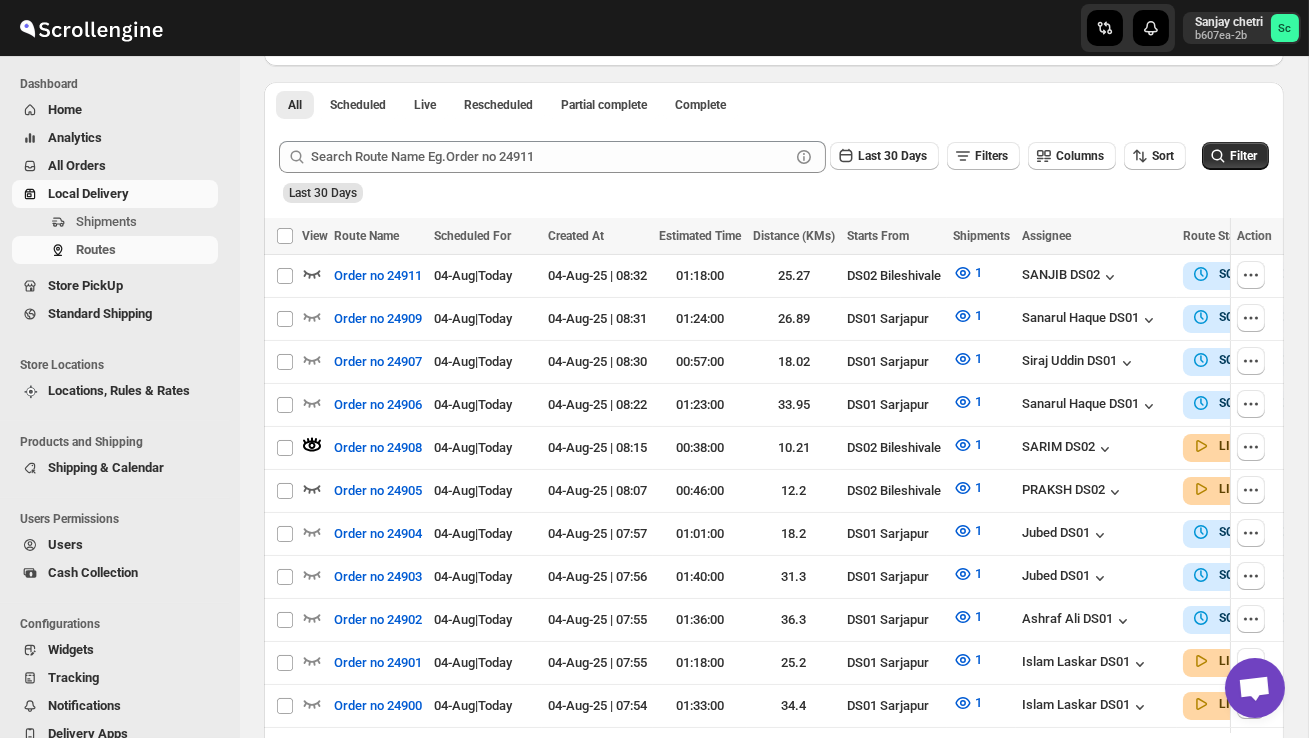 scroll, scrollTop: 0, scrollLeft: 0, axis: both 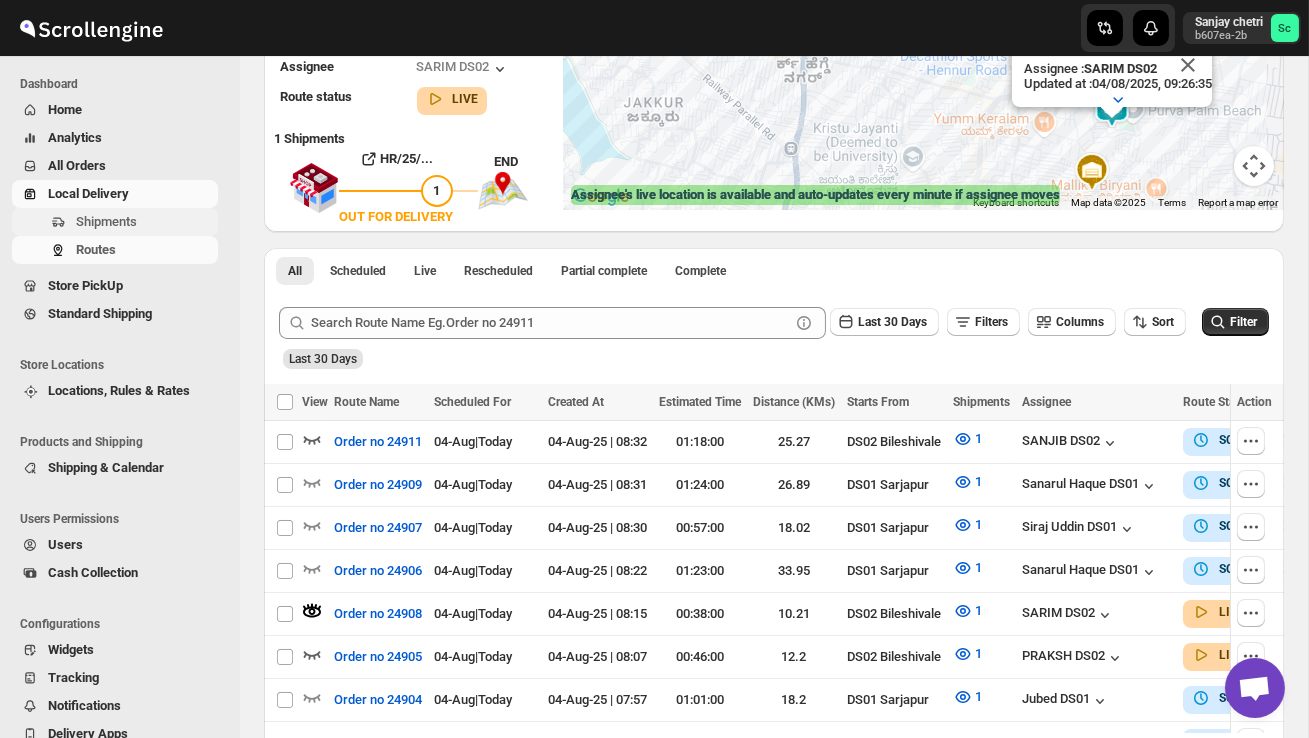 click on "Shipments" at bounding box center (106, 221) 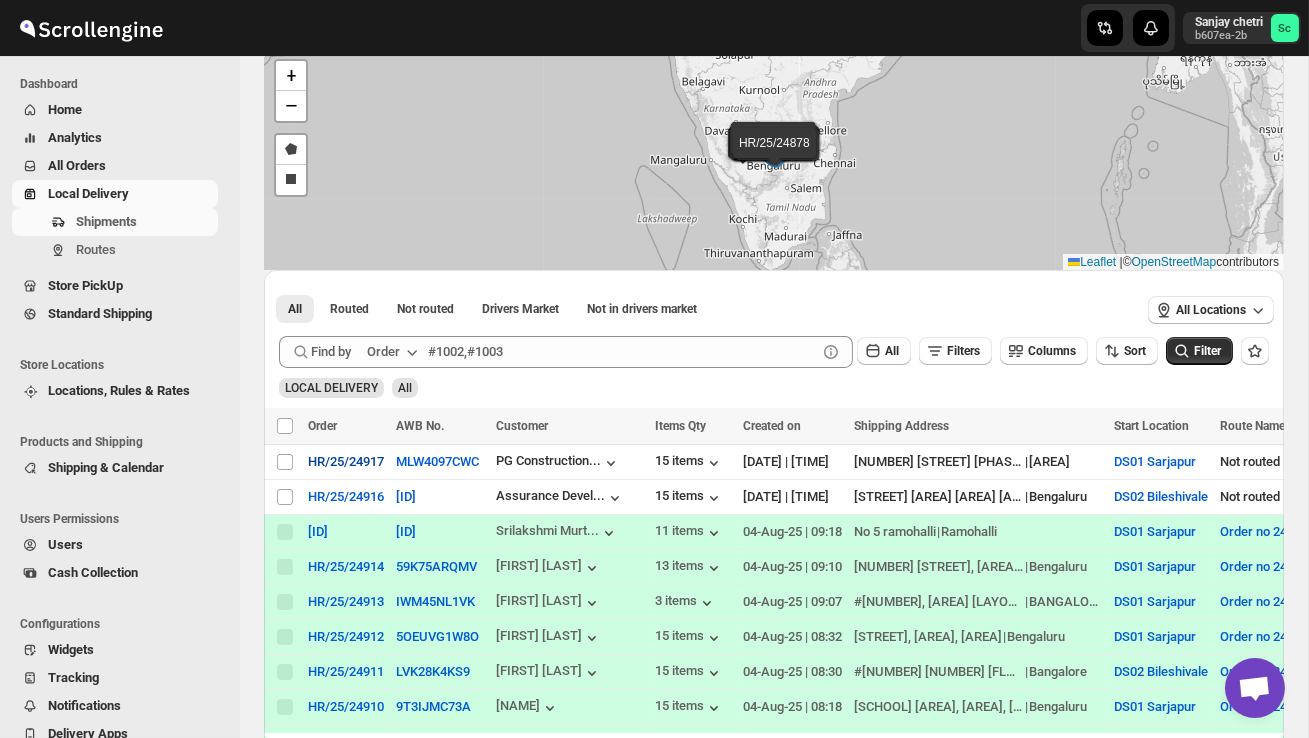 scroll, scrollTop: 103, scrollLeft: 0, axis: vertical 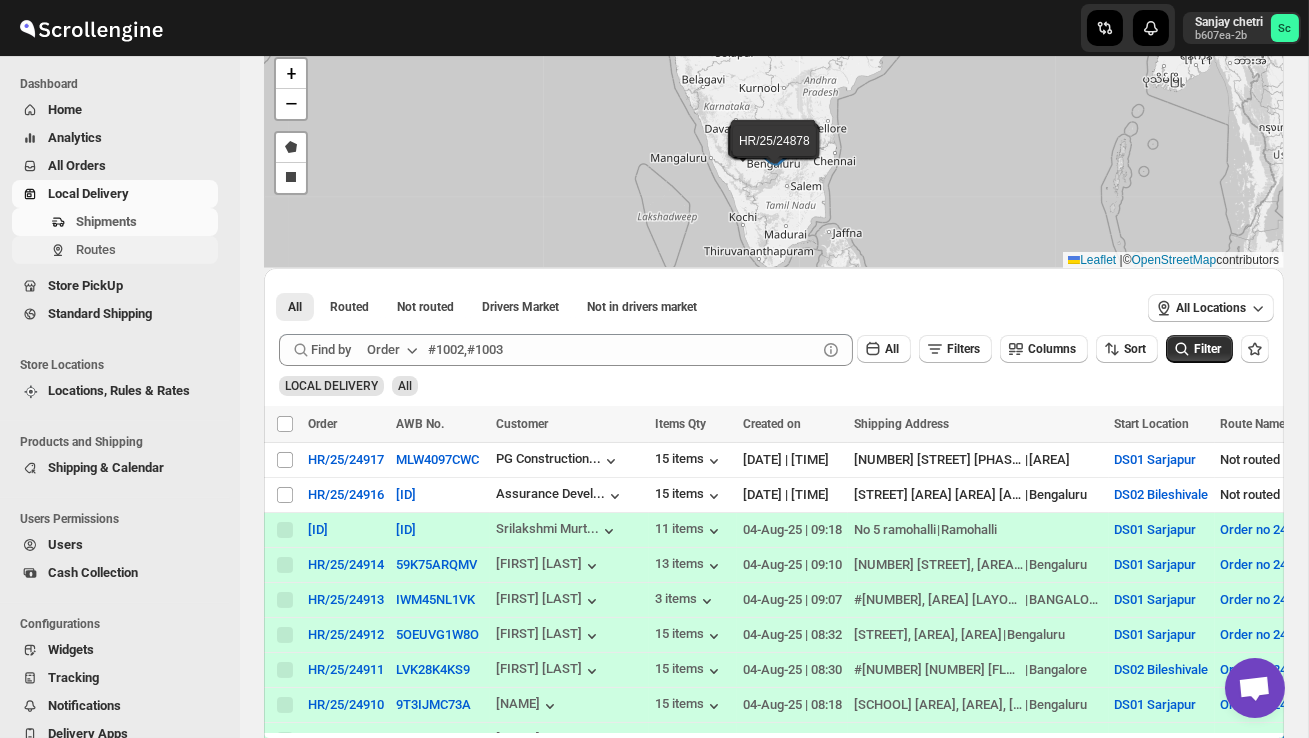 click on "Routes" at bounding box center [145, 250] 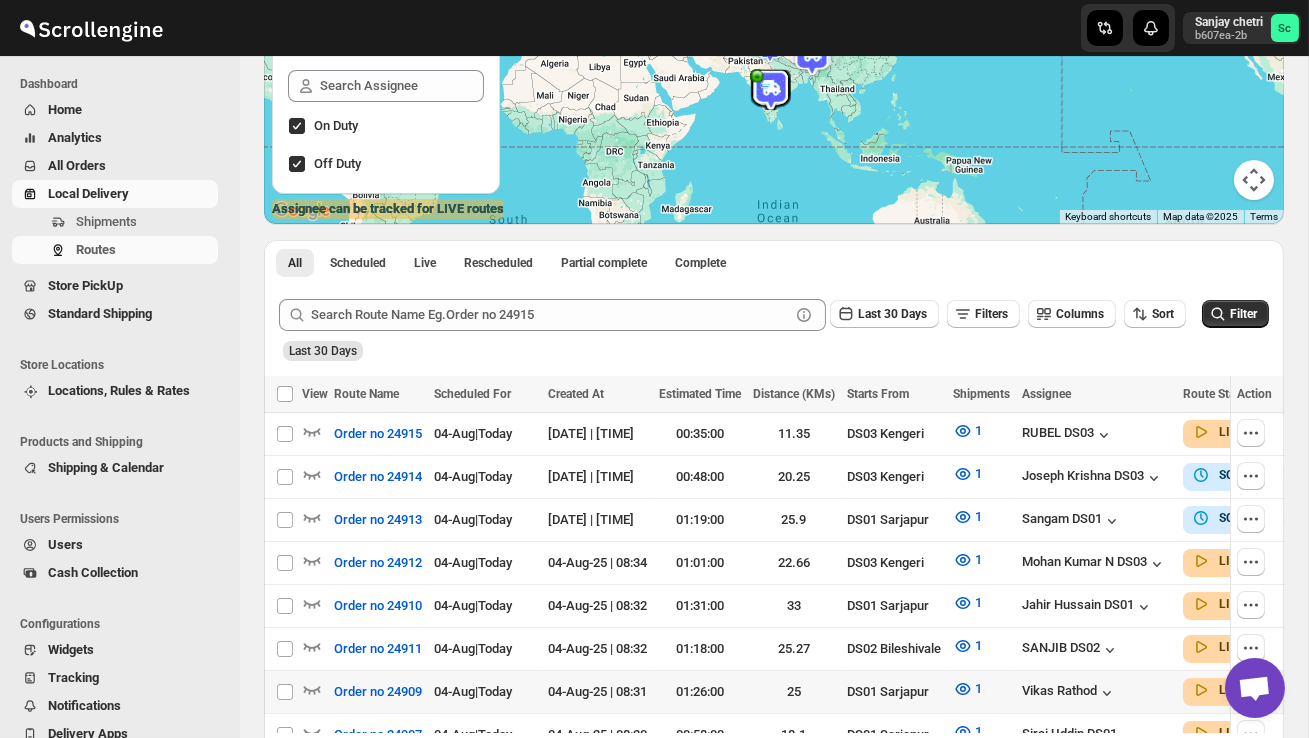 scroll, scrollTop: 267, scrollLeft: 0, axis: vertical 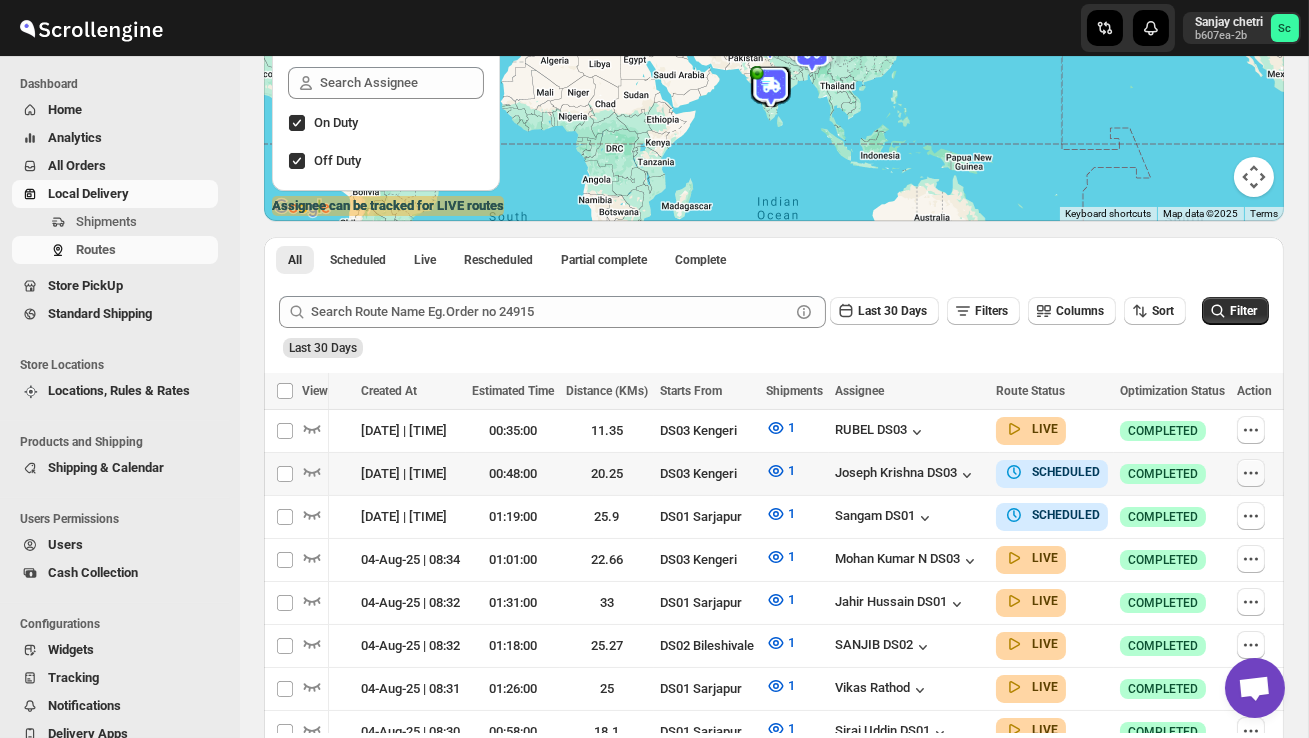 click 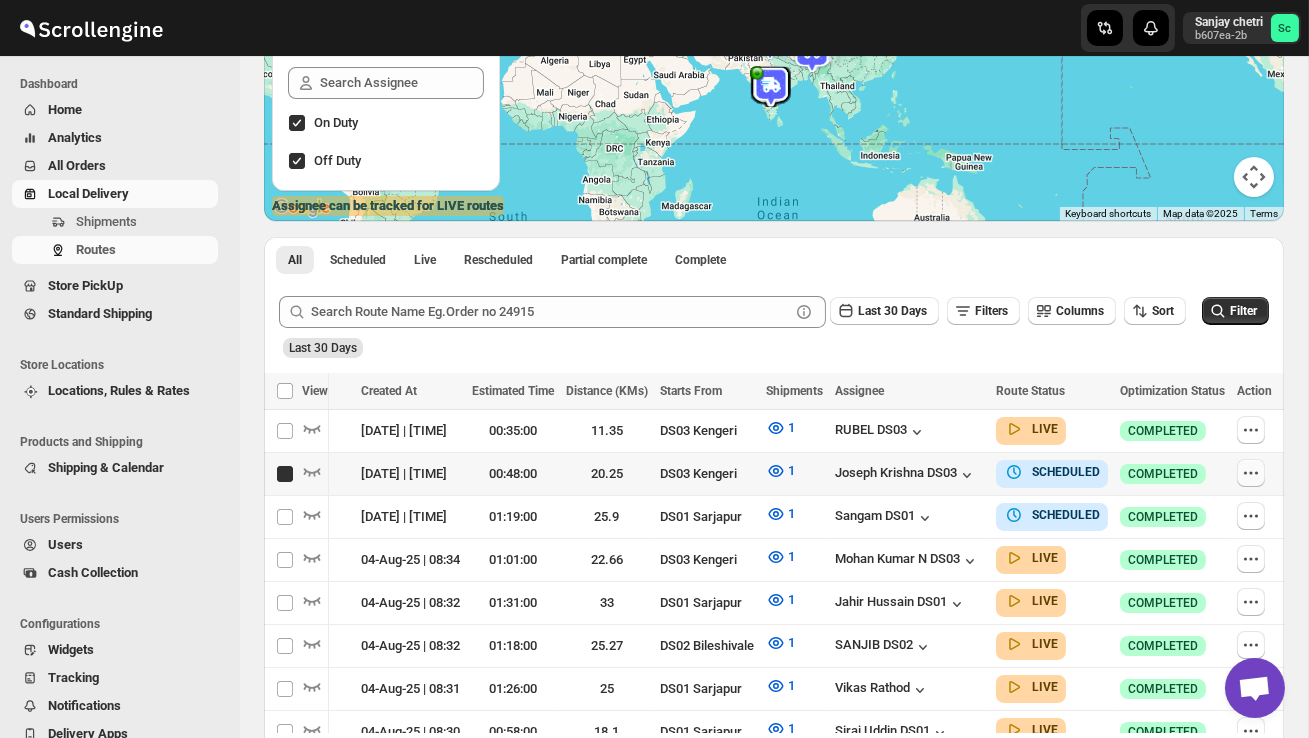 checkbox on "true" 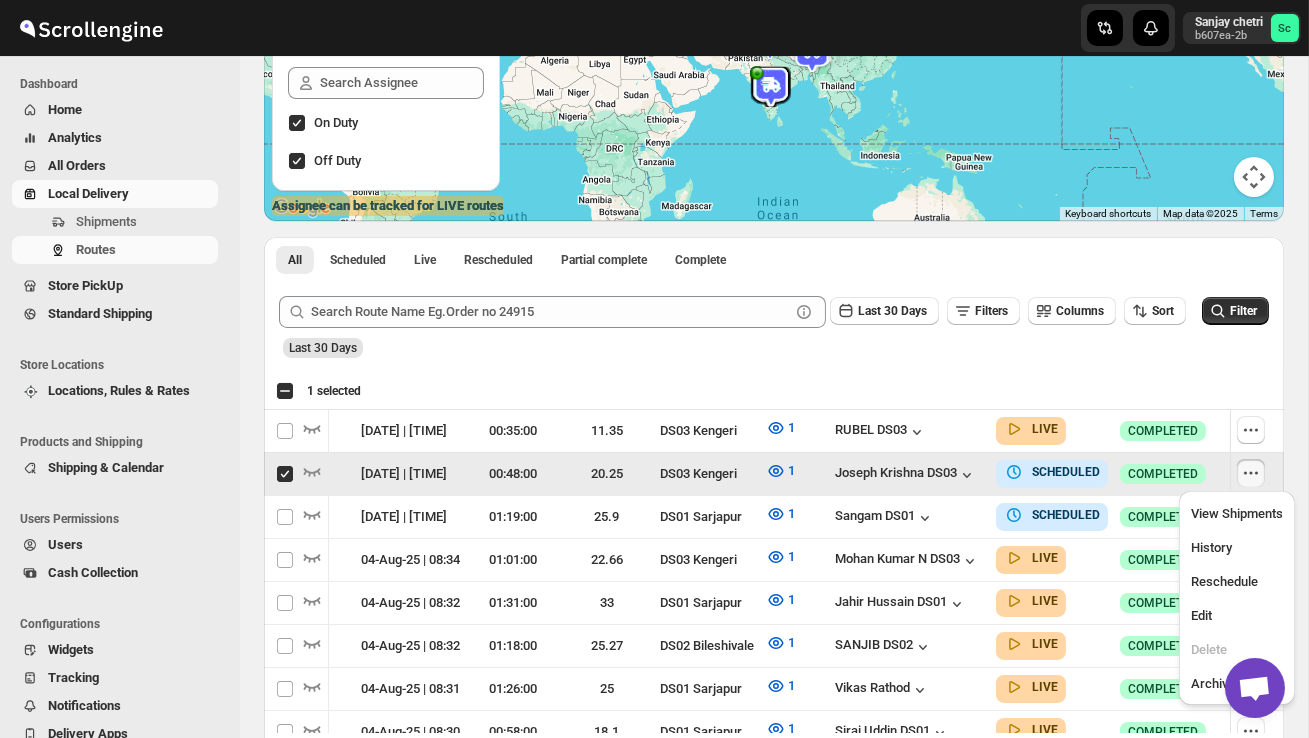 scroll, scrollTop: 0, scrollLeft: 1, axis: horizontal 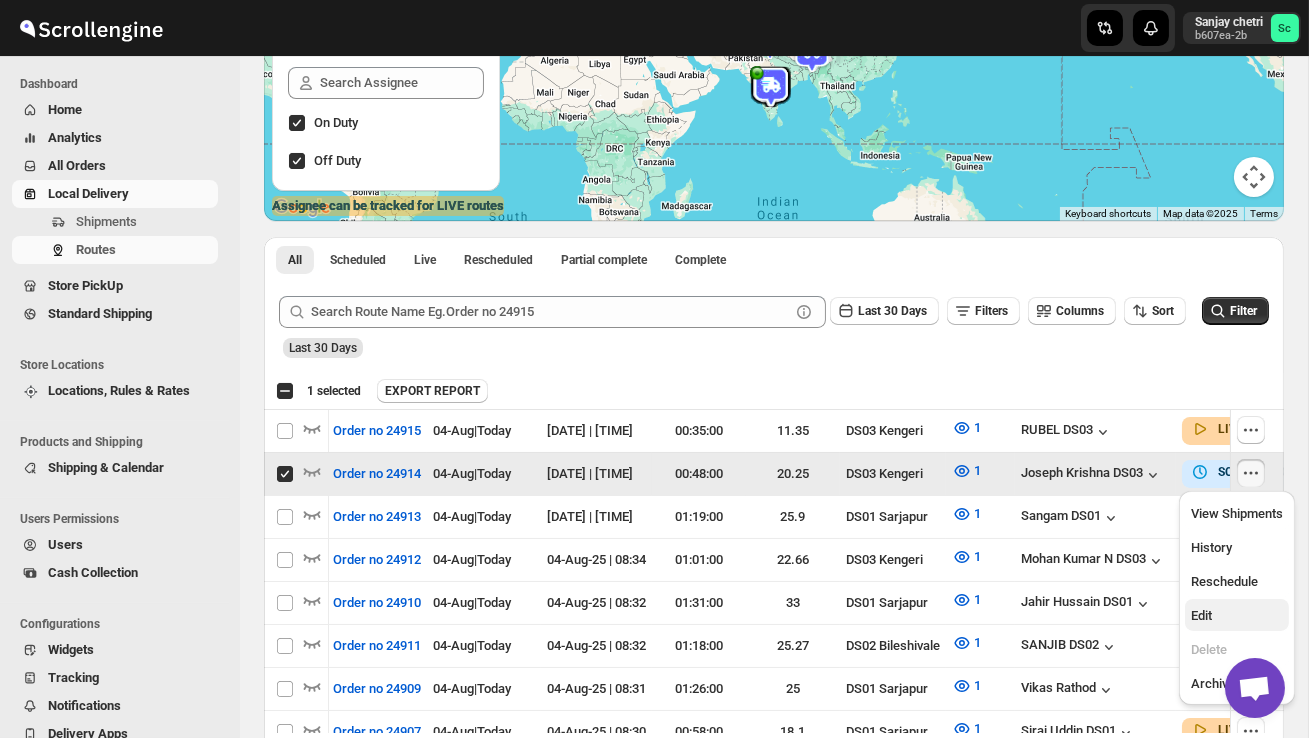 click on "Edit" at bounding box center [1237, 615] 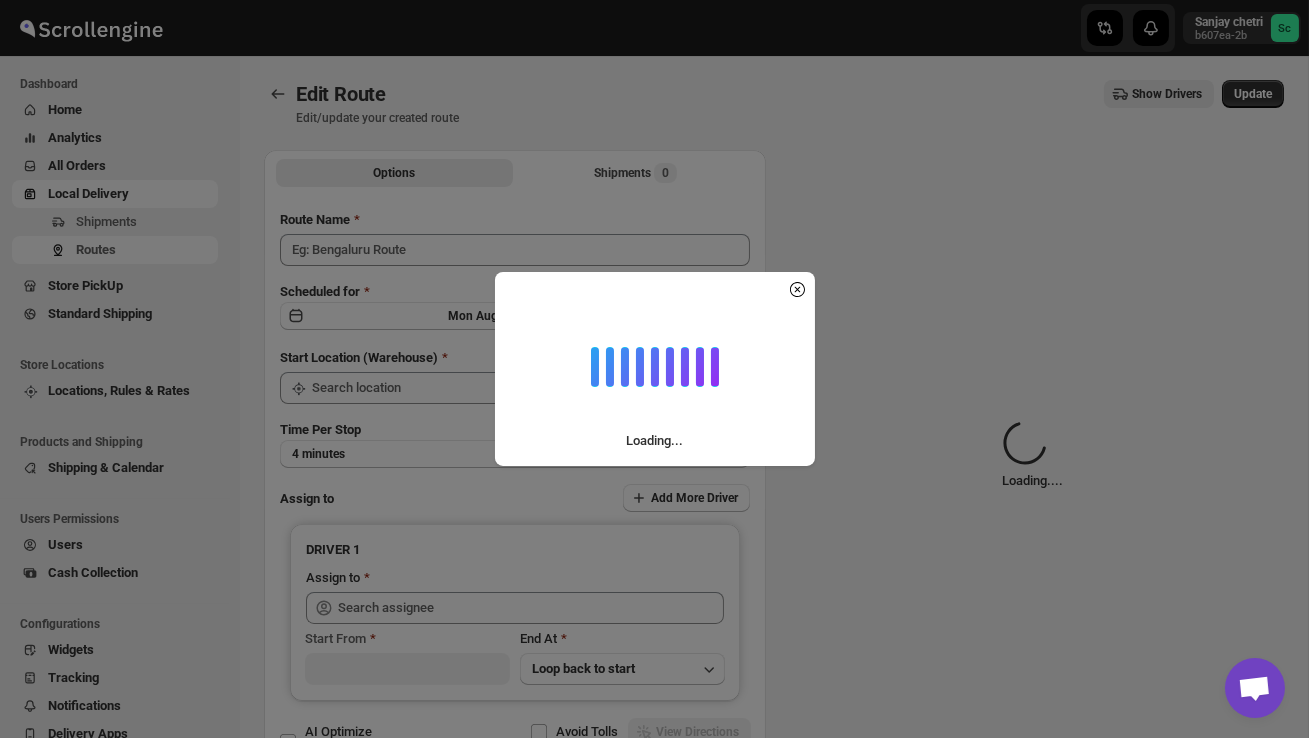 type on "Order no 24914" 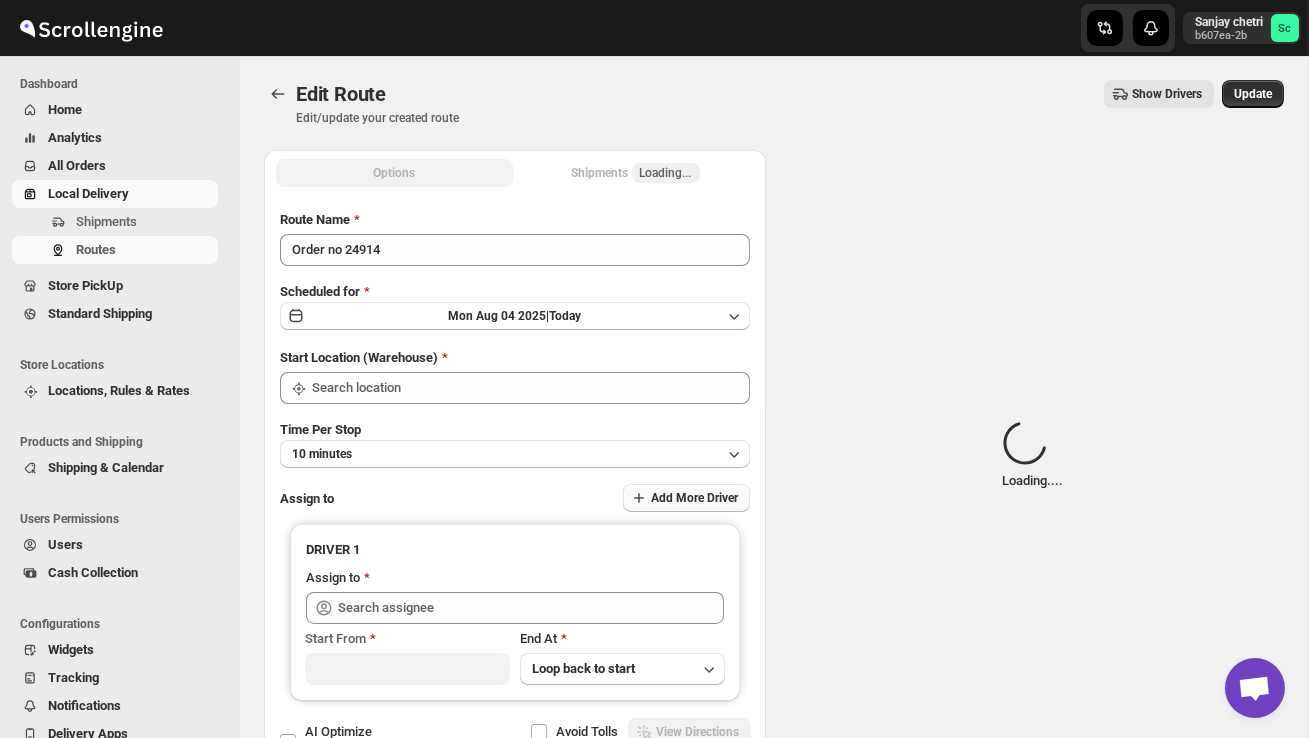 type on "DS03 Kengeri" 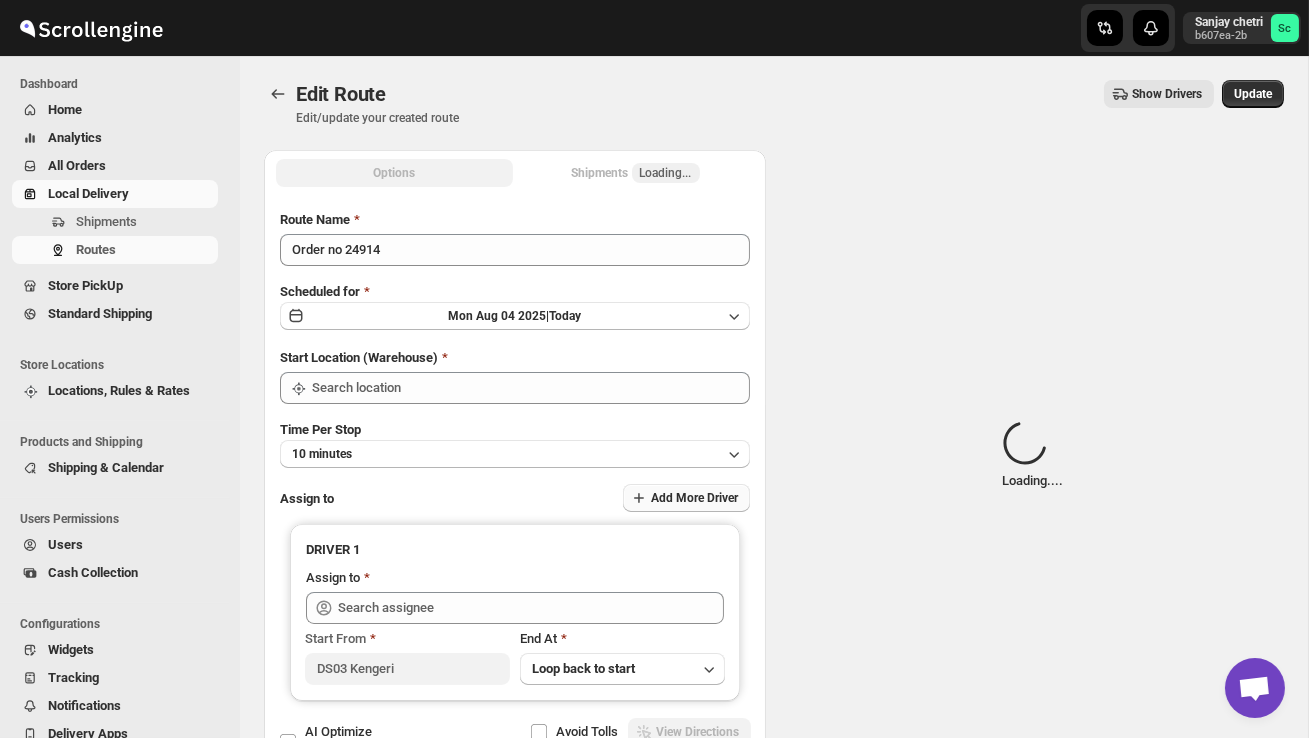type on "DS03 Kengeri" 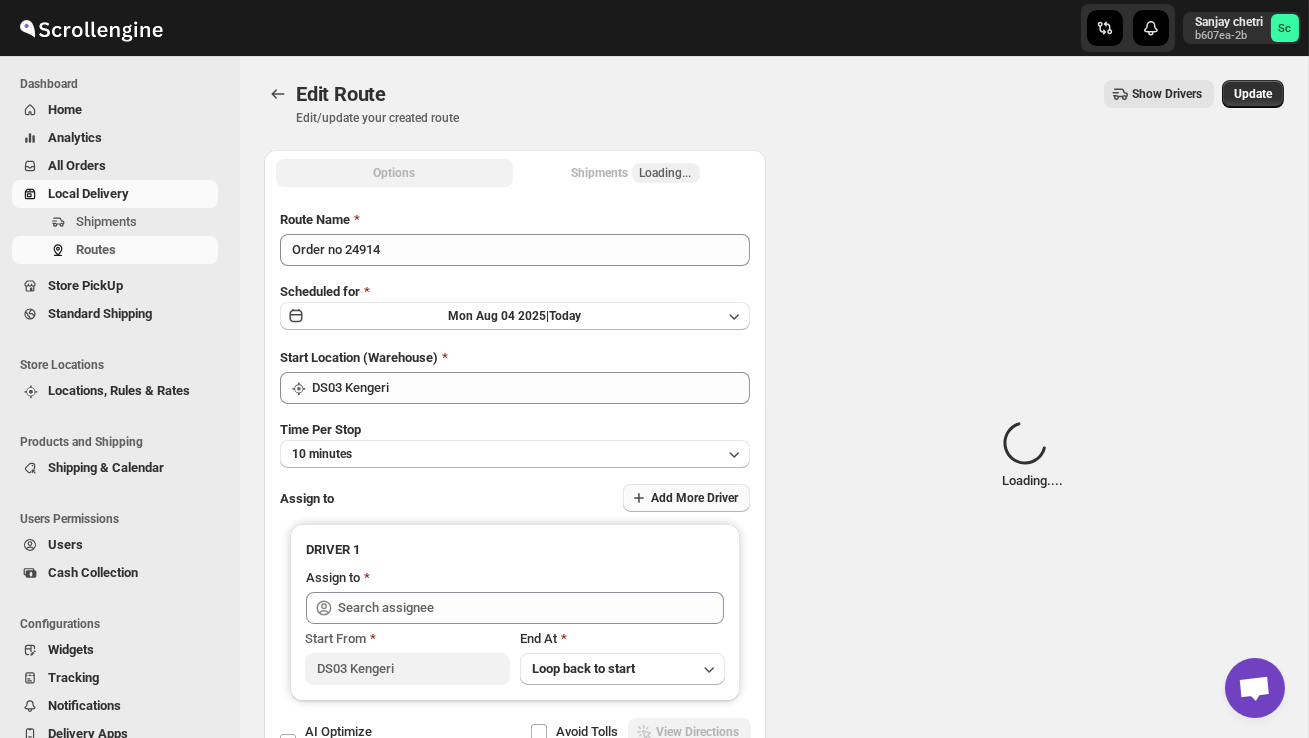 type on "[FIRST] [LAST] [INITIAL] ([EMAIL])" 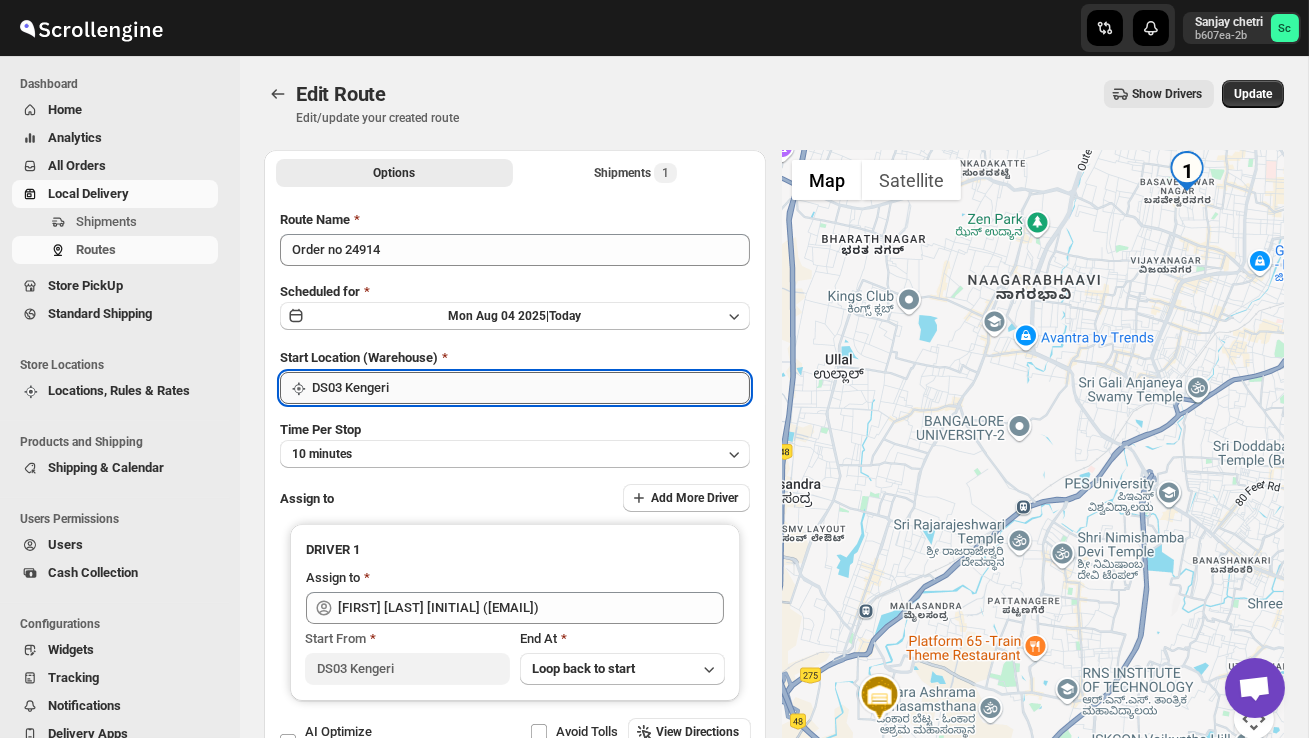 click on "DS03 Kengeri" at bounding box center [531, 388] 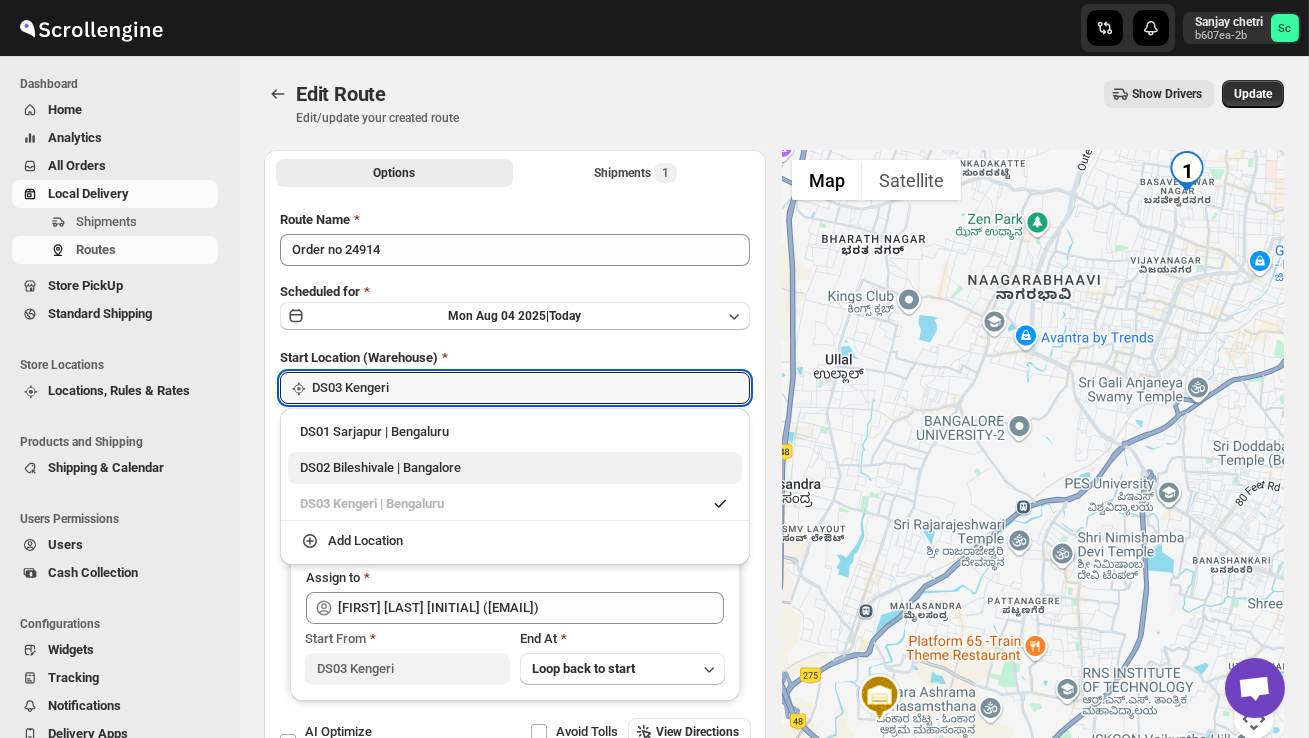 click on "DS02 Bileshivale | Bangalore" at bounding box center [515, 468] 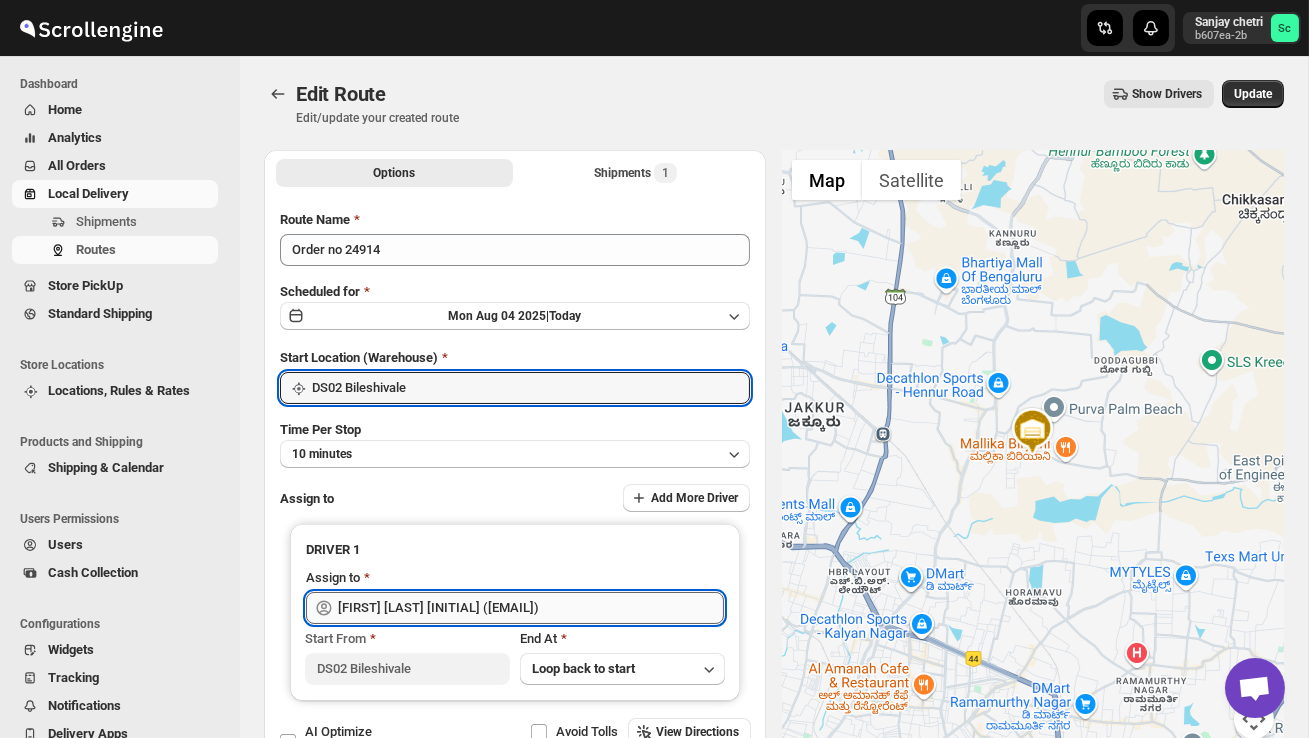 click on "[FIRST] [LAST] [INITIAL] ([EMAIL])" at bounding box center [531, 608] 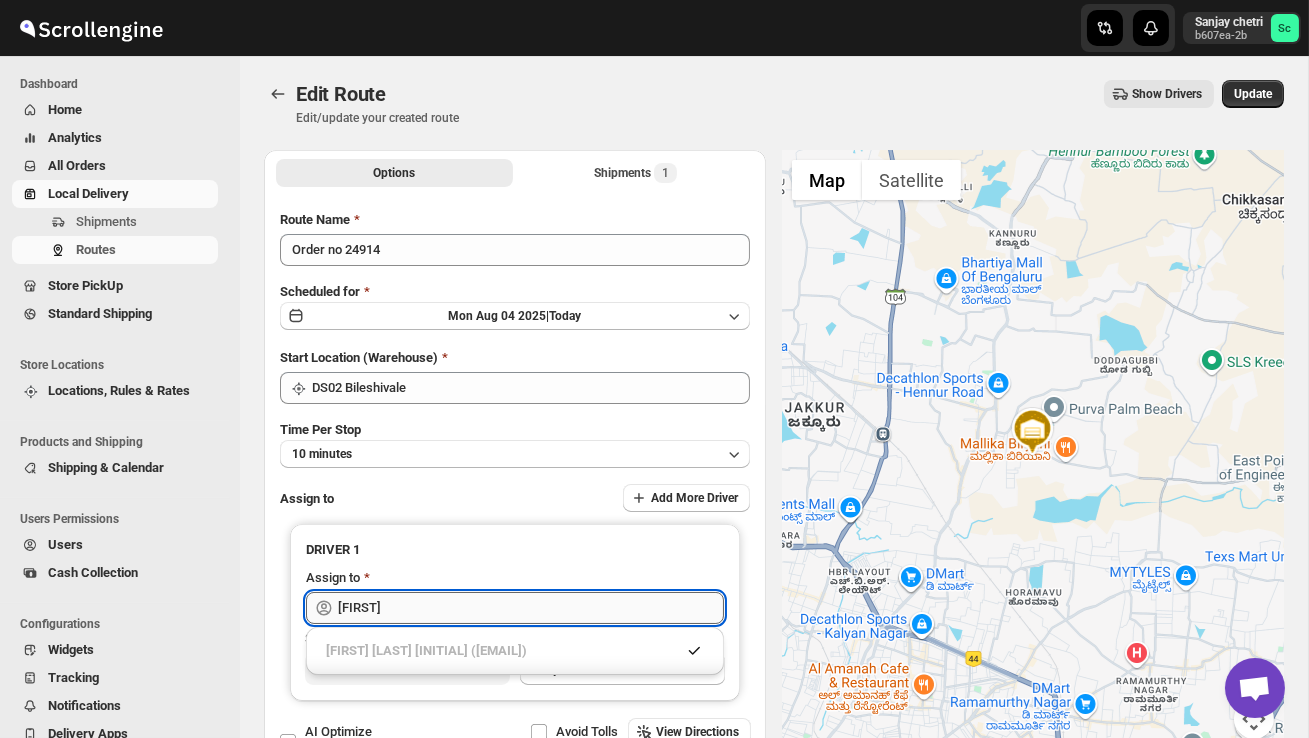 type on "J" 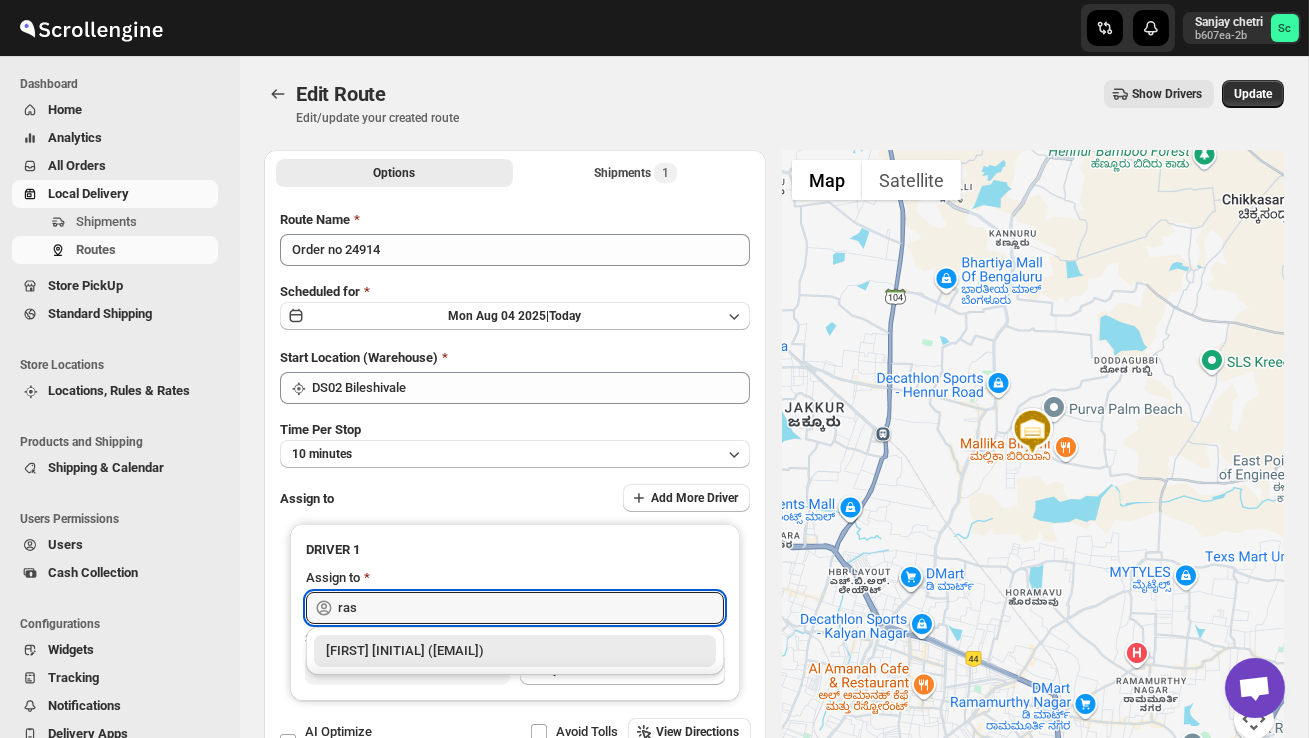 click on "[FIRST] [INITIAL] ([EMAIL])" at bounding box center (515, 651) 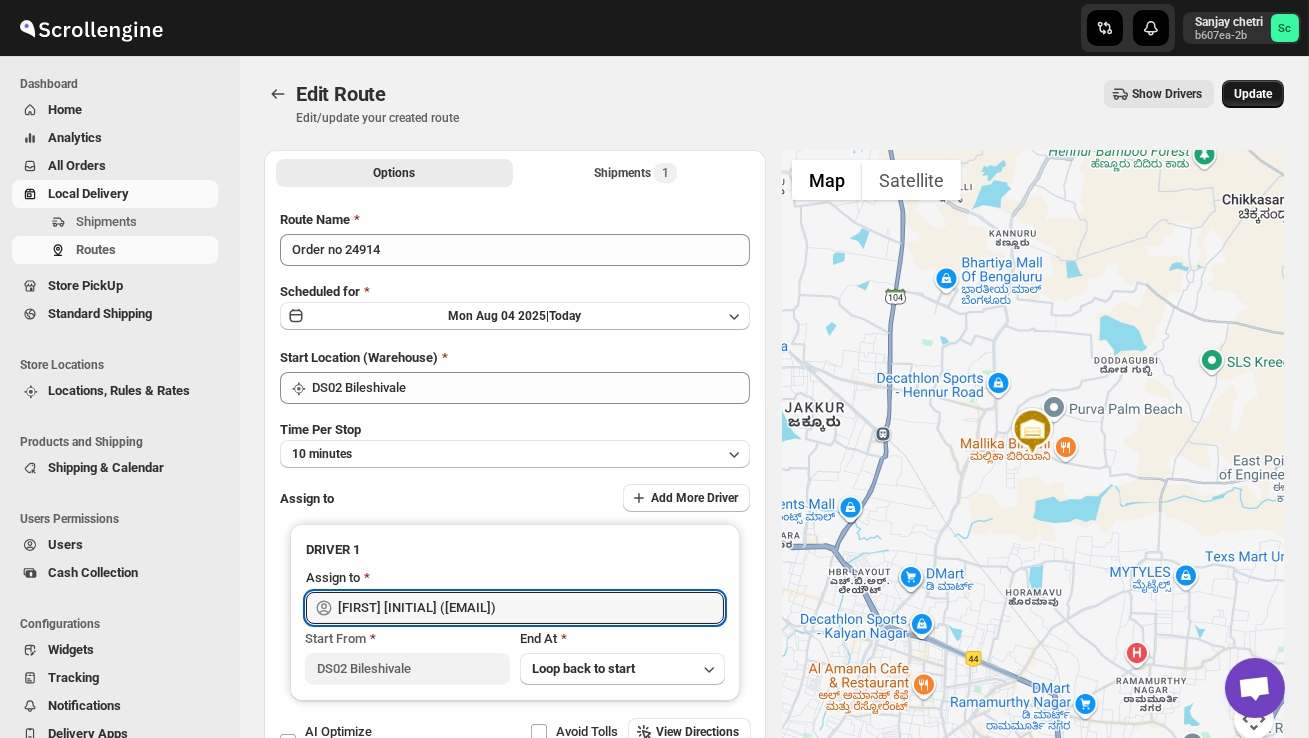 type on "[FIRST] [INITIAL] ([EMAIL])" 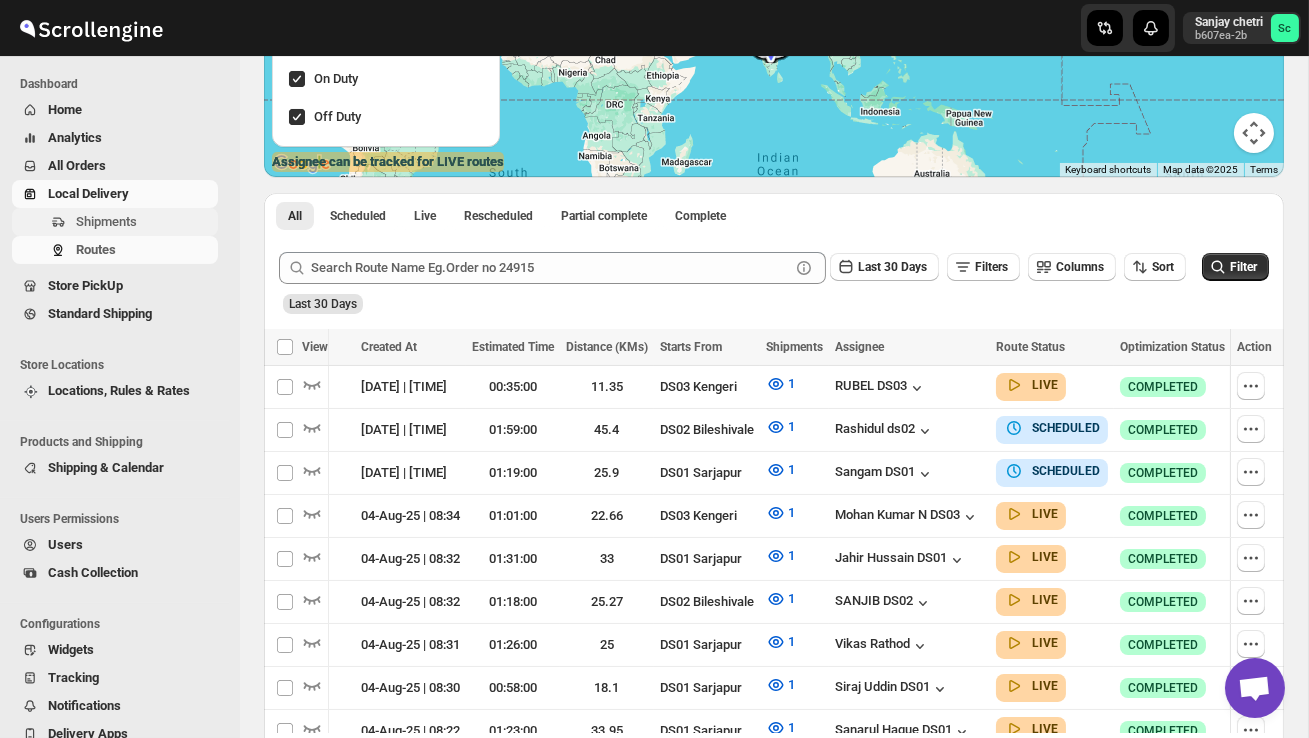 click on "Shipments" at bounding box center (106, 221) 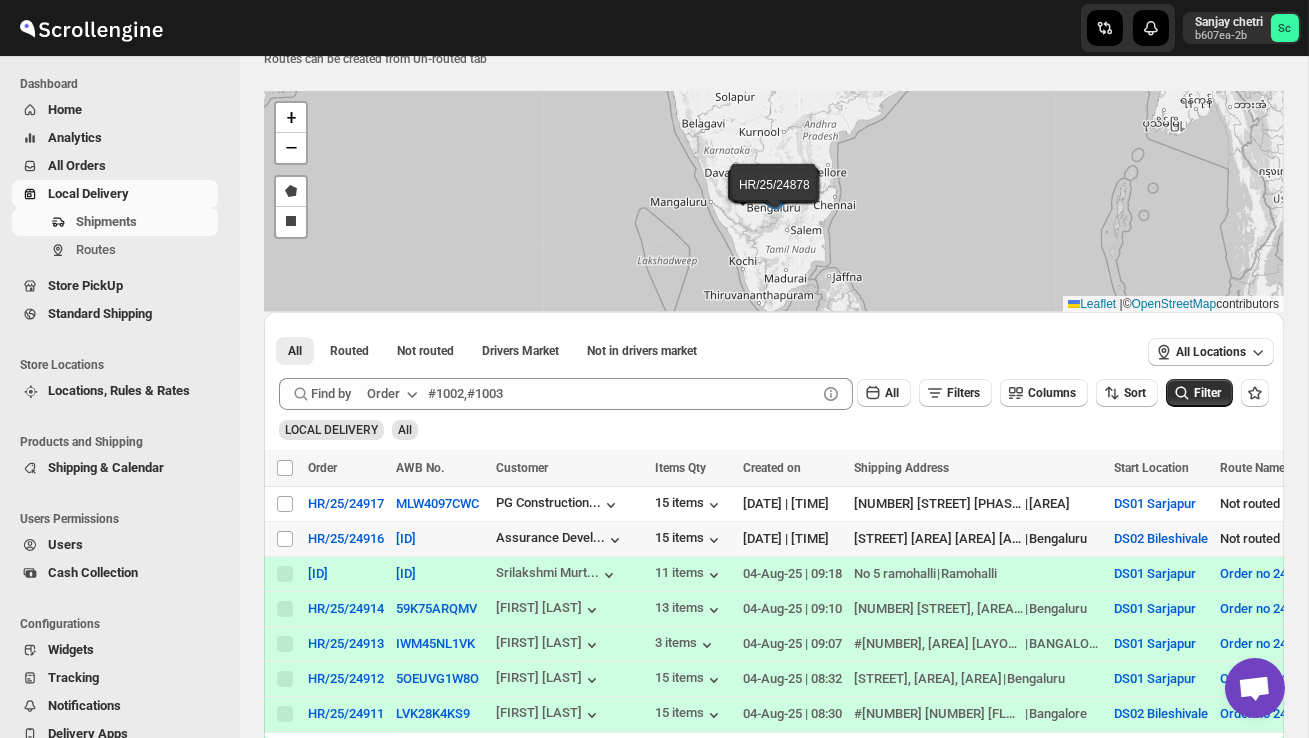 scroll, scrollTop: 60, scrollLeft: 0, axis: vertical 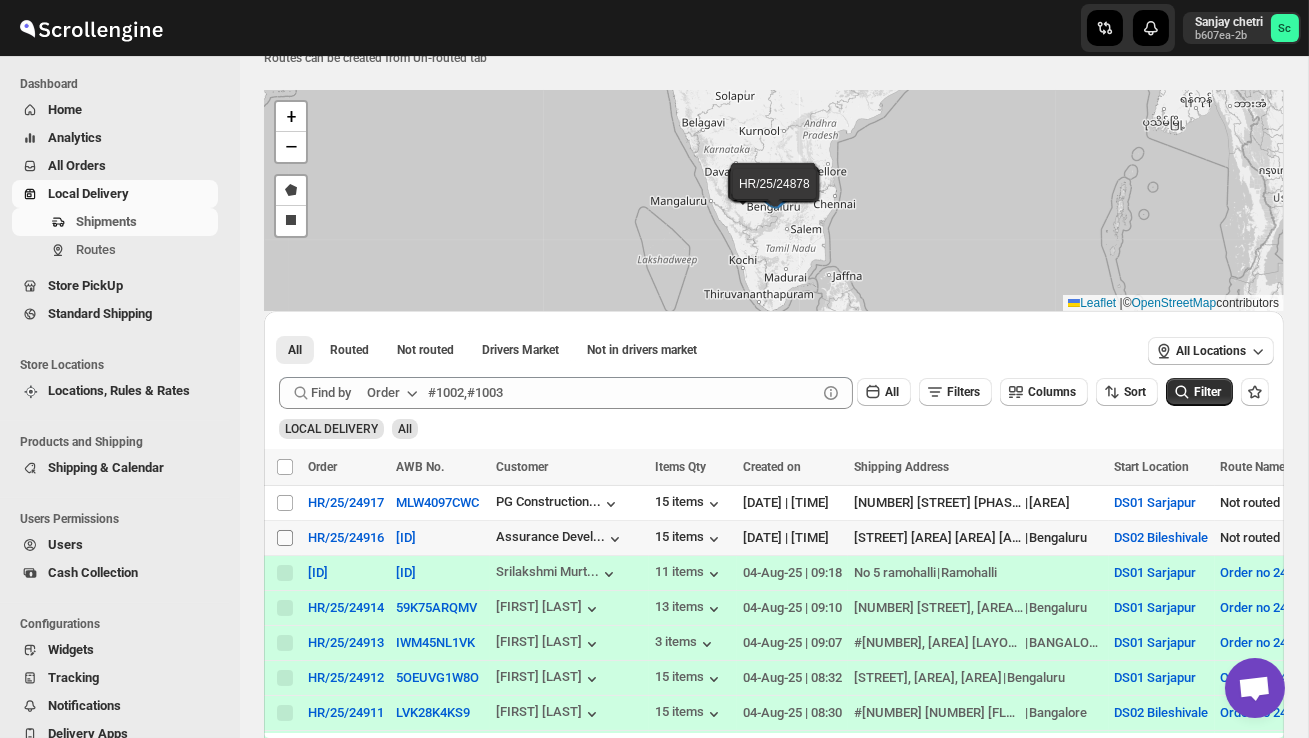 click on "Select shipment" at bounding box center [285, 538] 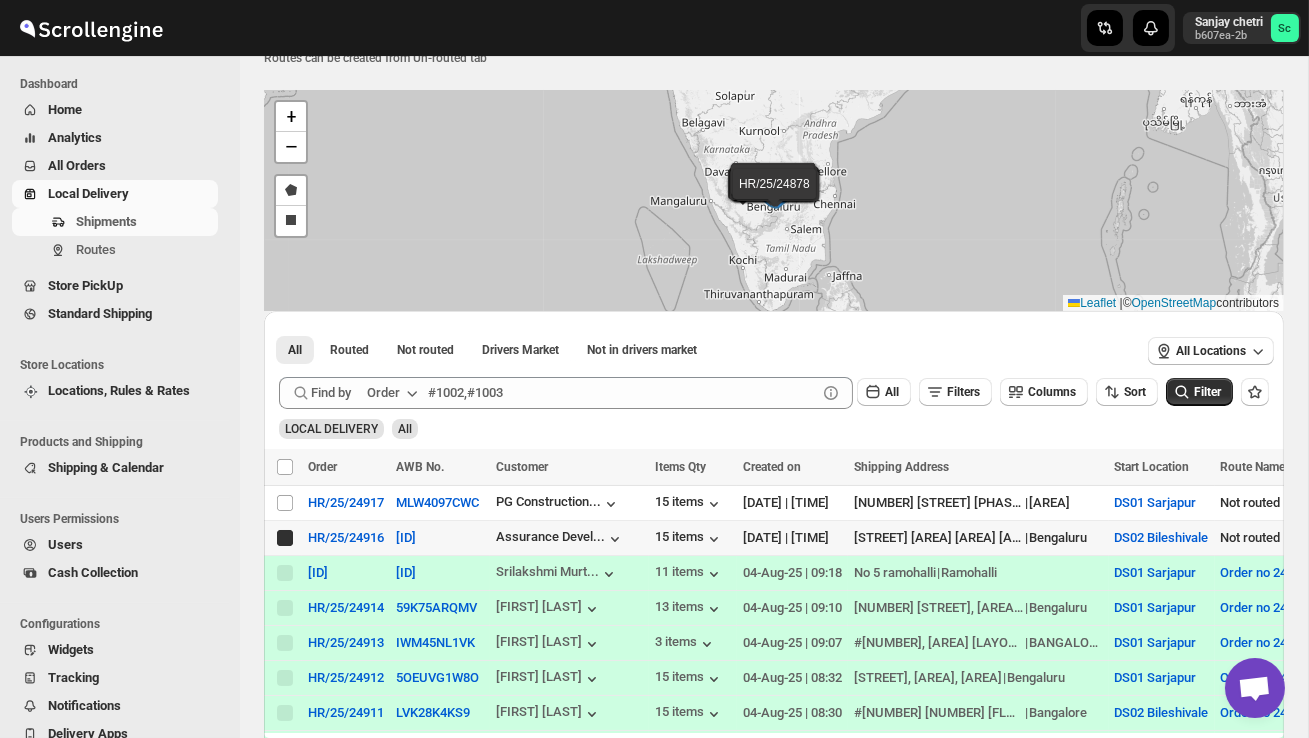 checkbox on "true" 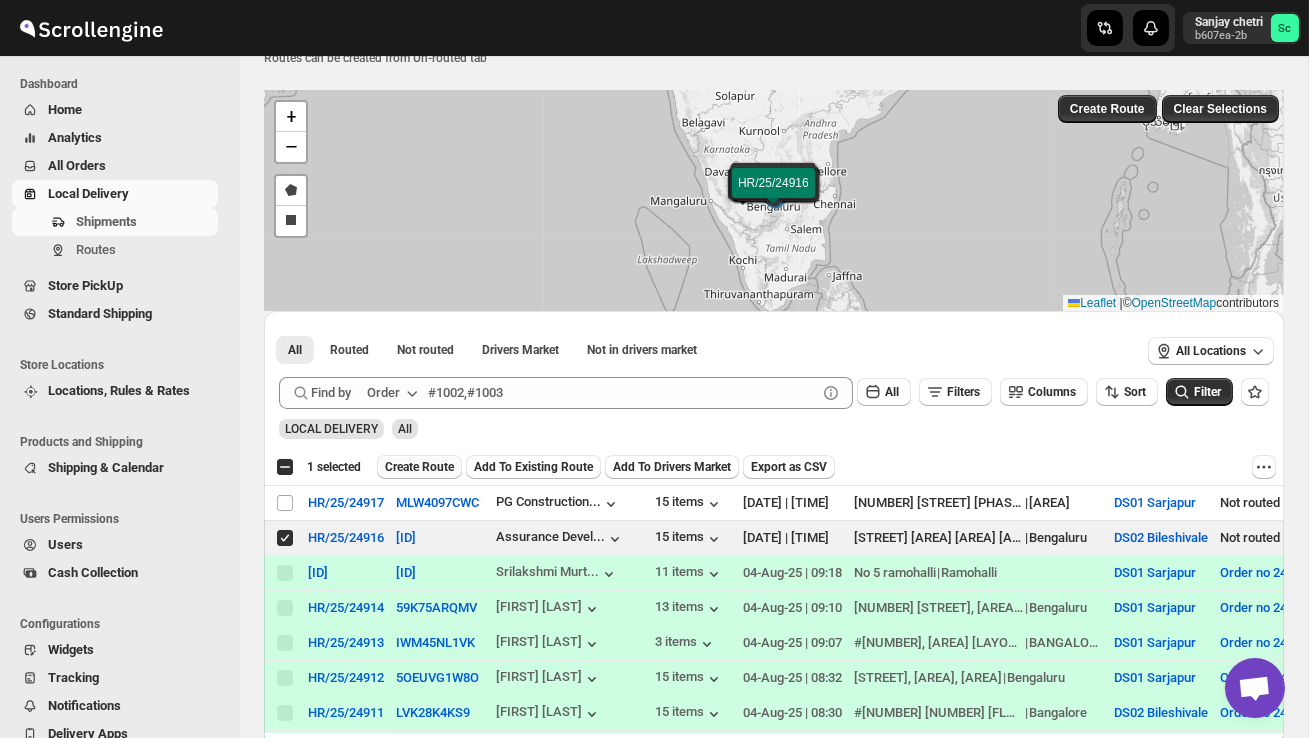 click on "Create Route" at bounding box center [419, 467] 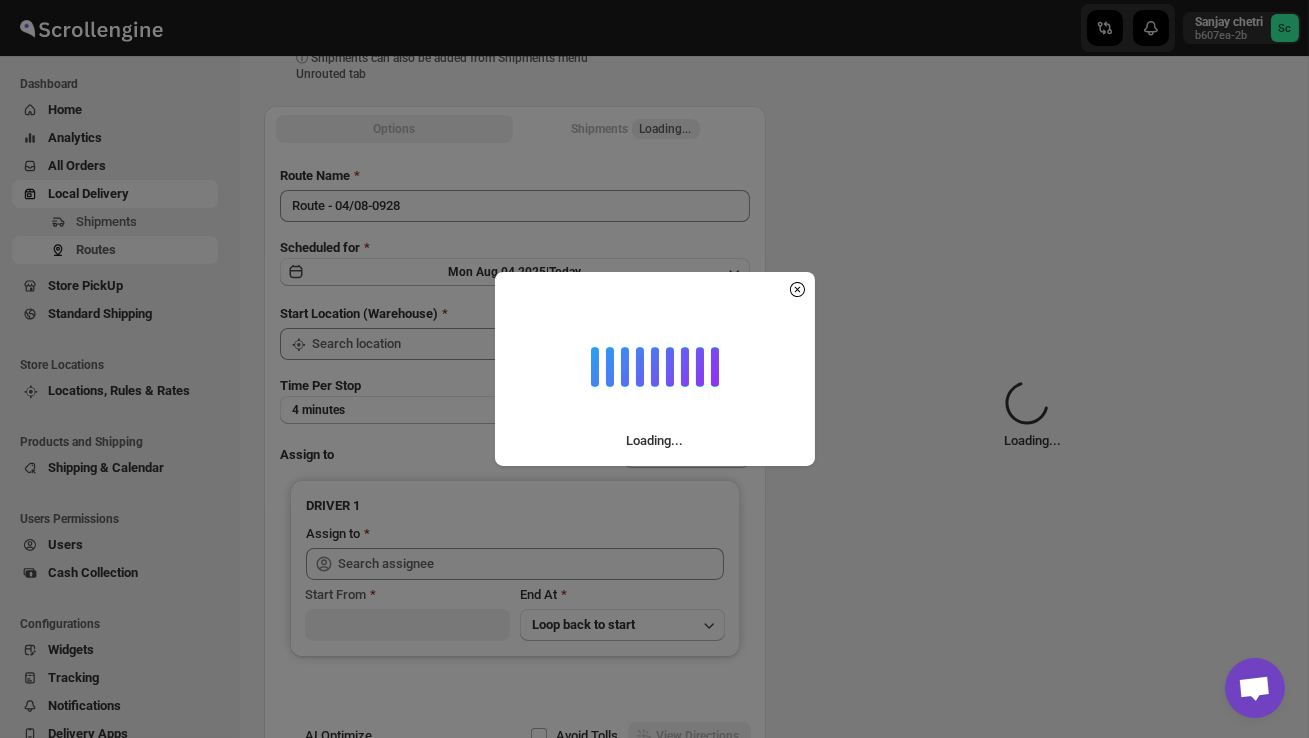 scroll, scrollTop: 0, scrollLeft: 0, axis: both 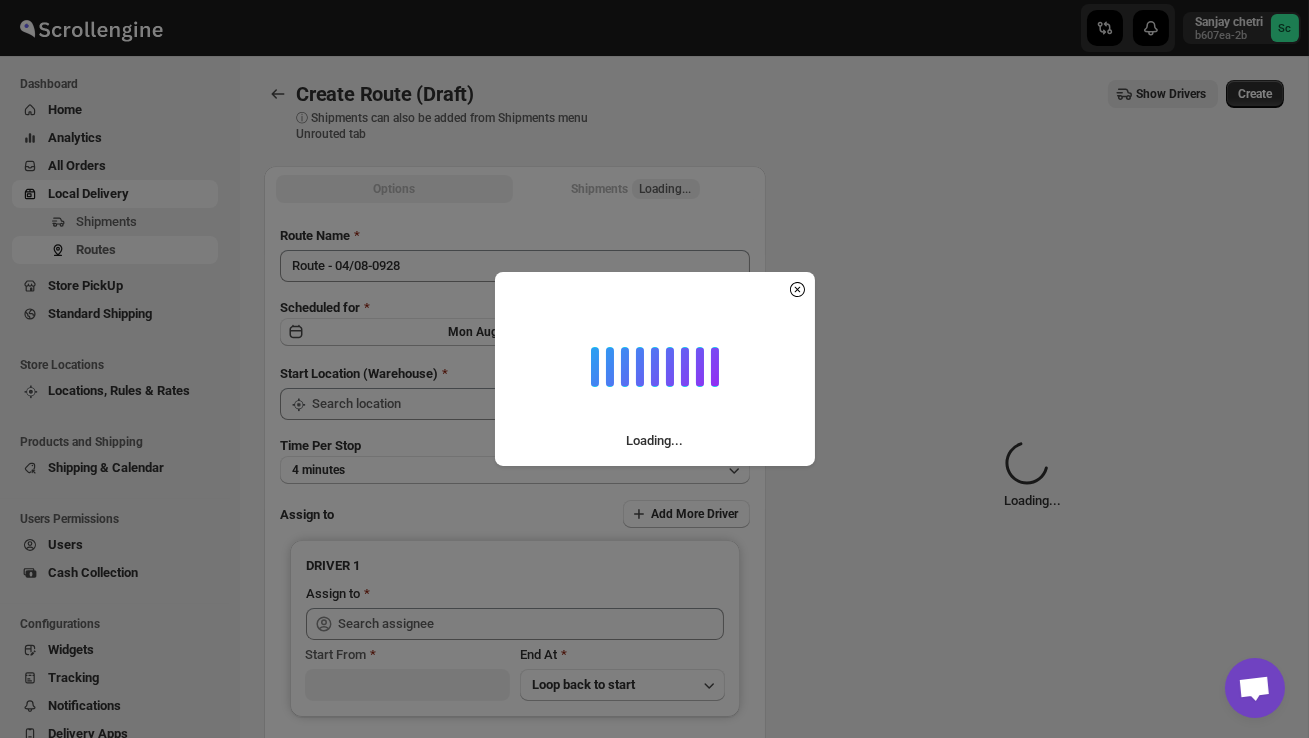 type on "DS02 Bileshivale" 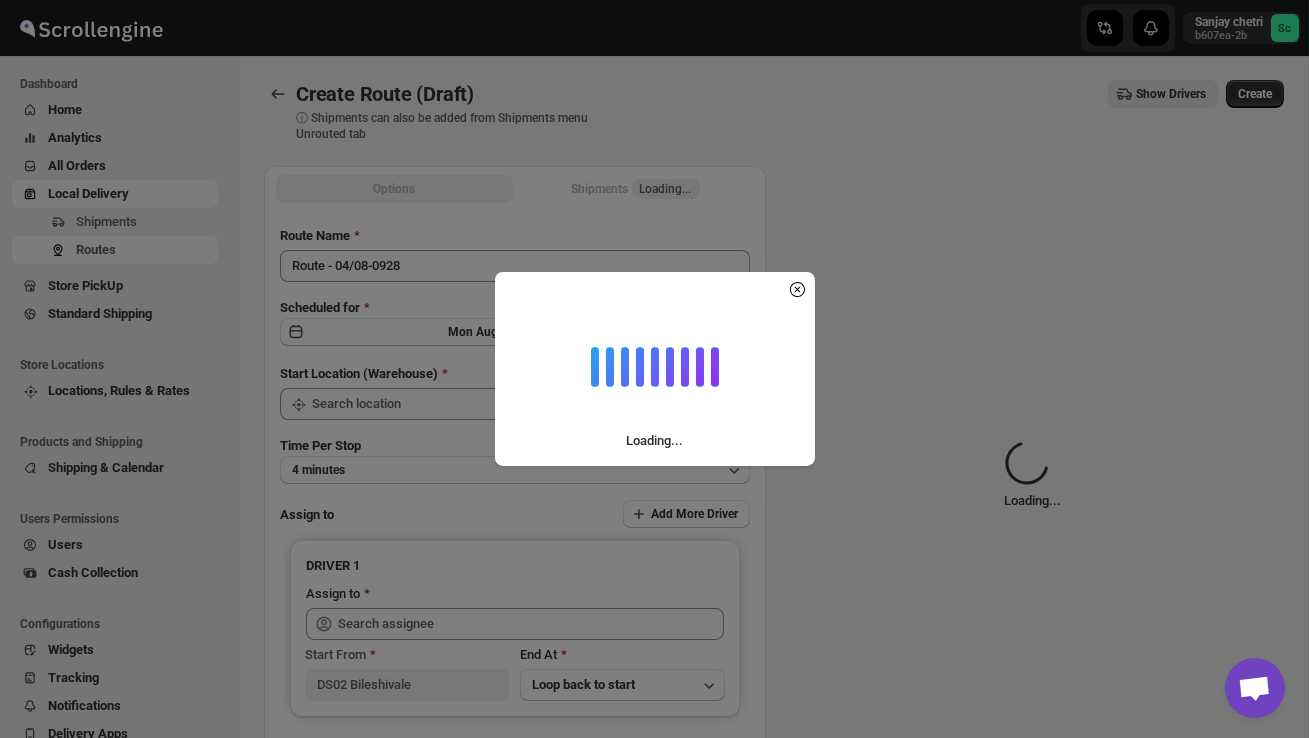 type on "DS02 Bileshivale" 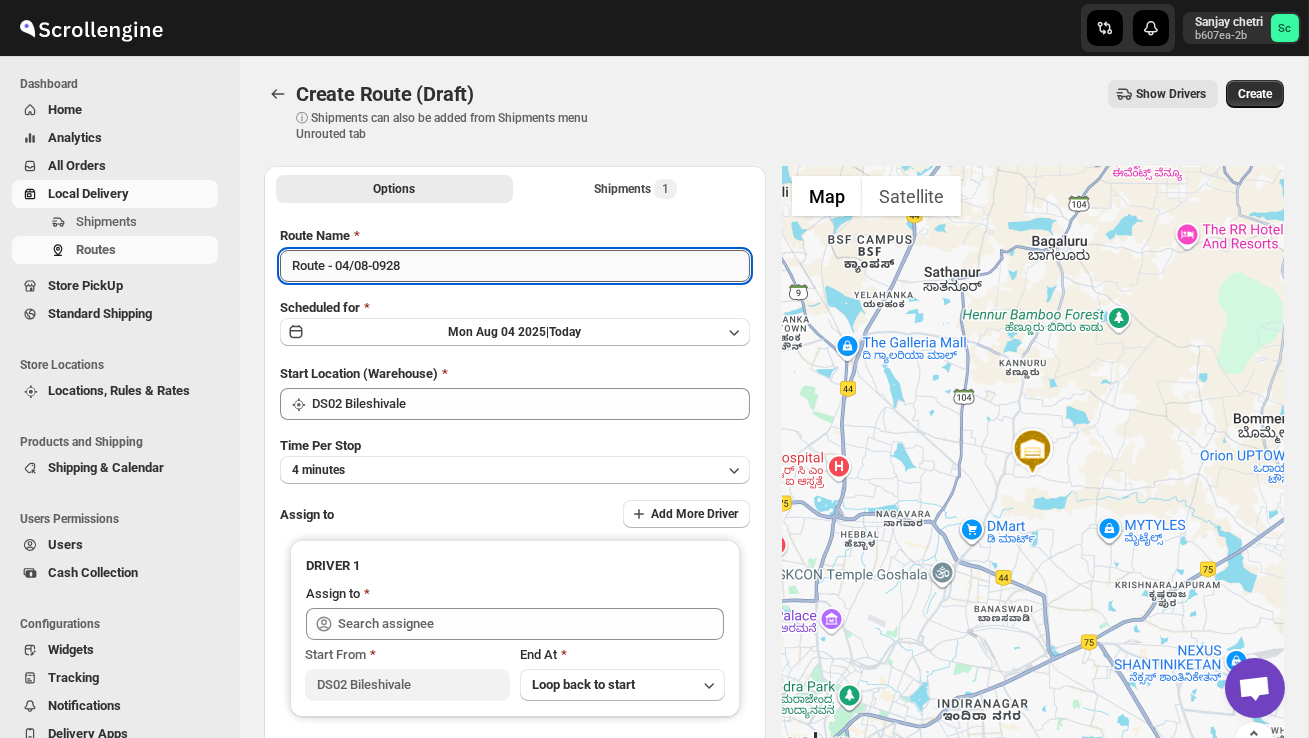 click on "Route - 04/08-0928" at bounding box center [515, 266] 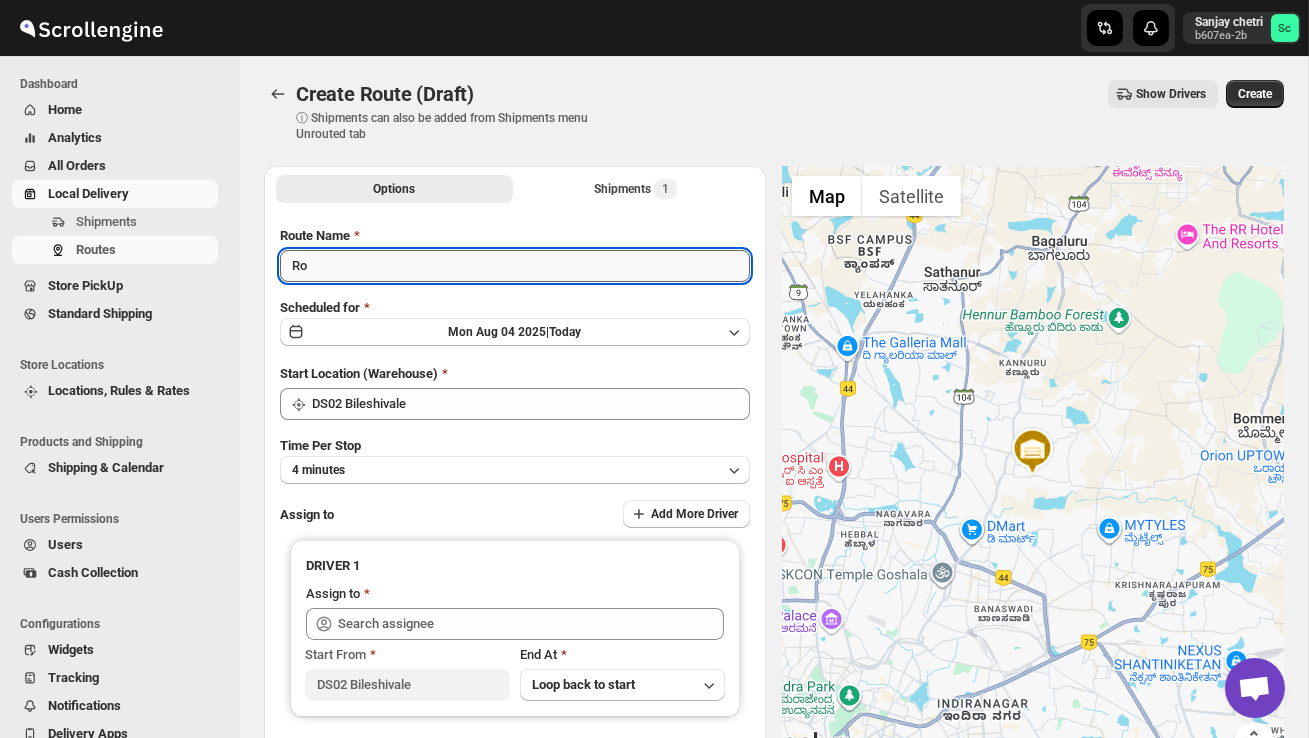 type on "R" 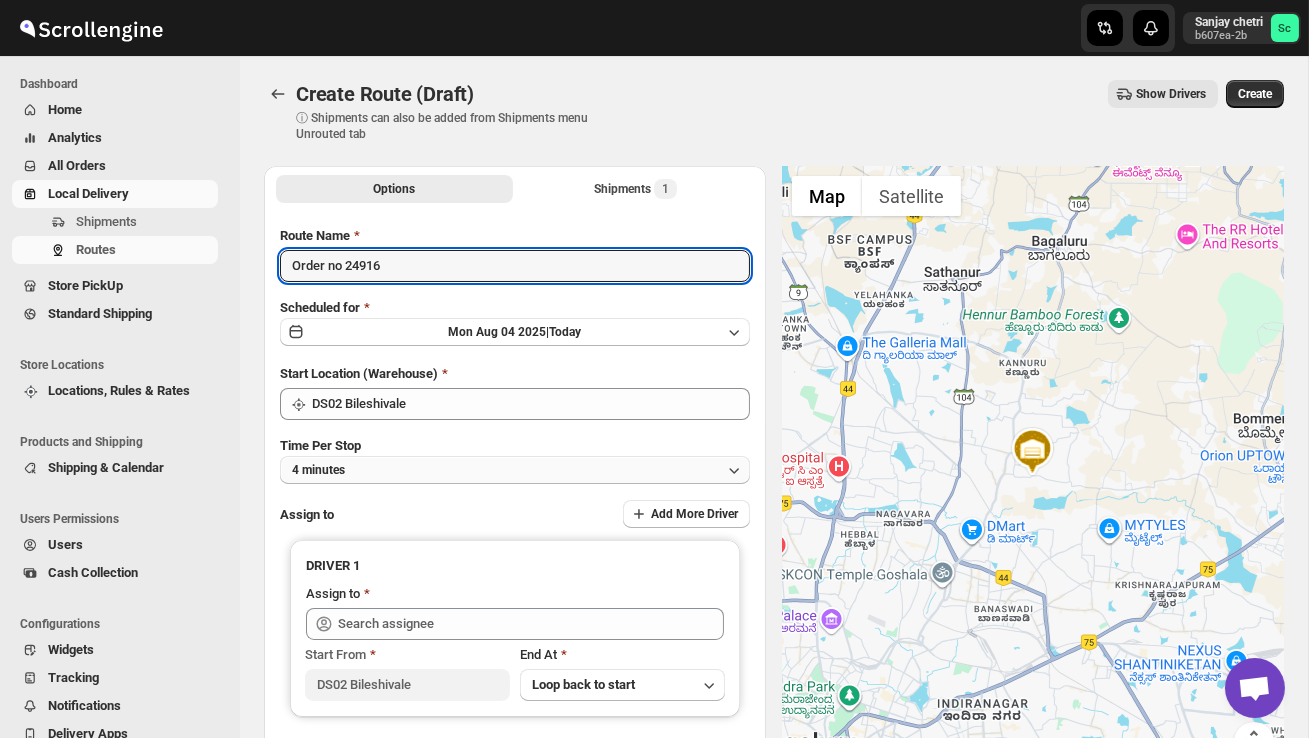 type on "Order no 24916" 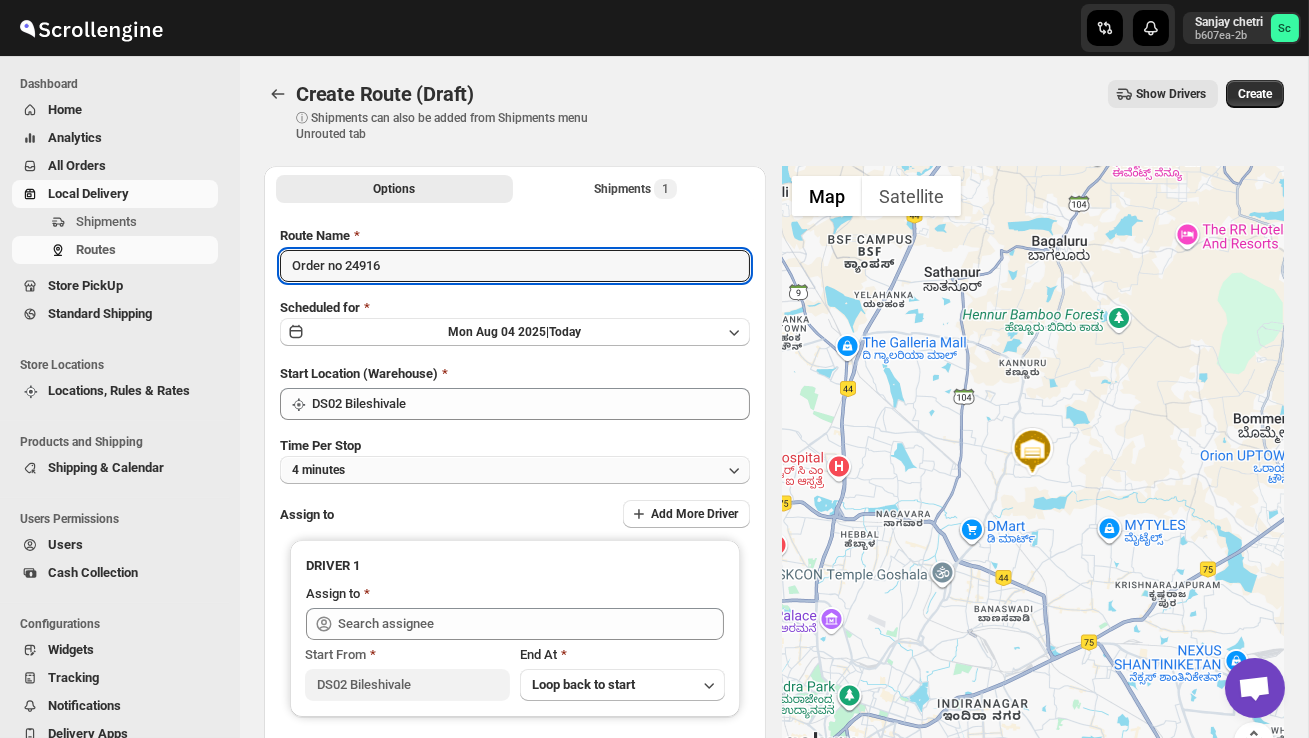 click on "4 minutes" at bounding box center (515, 470) 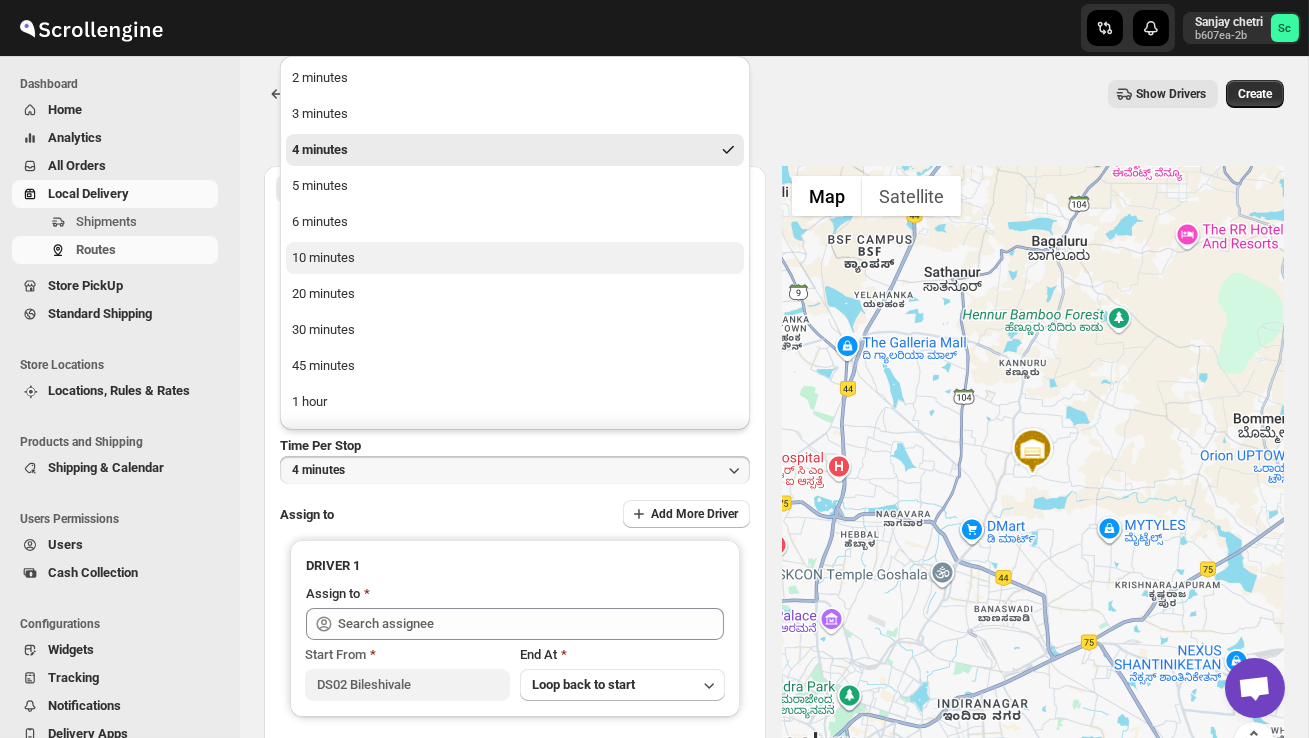 click on "10 minutes" at bounding box center [515, 258] 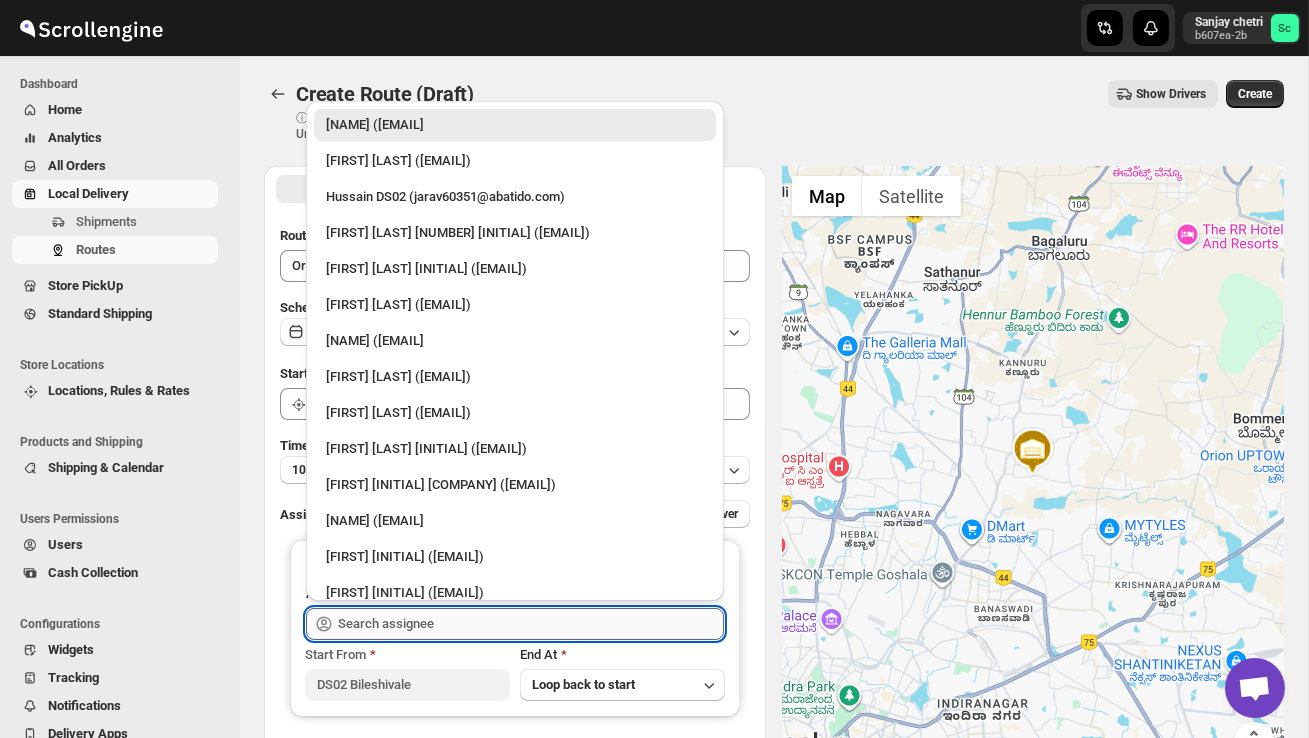 click at bounding box center [531, 624] 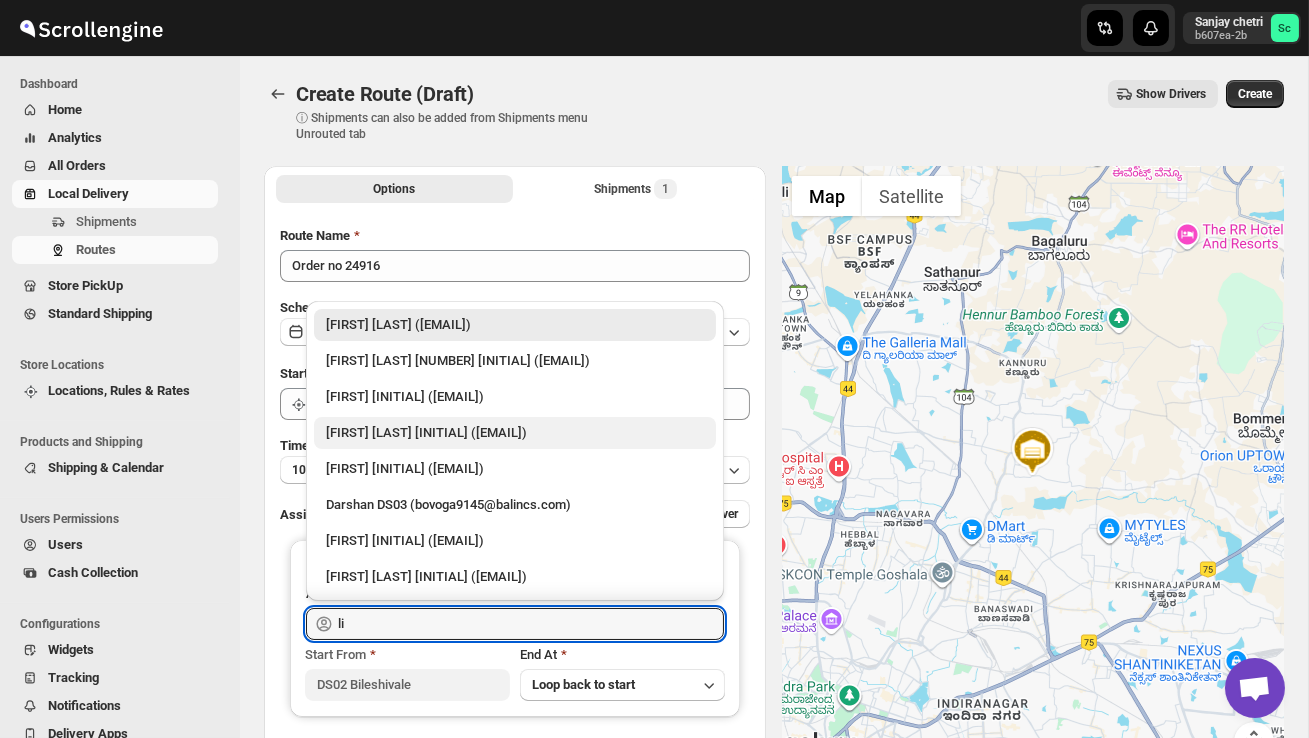 click on "[FIRST] [LAST] [INITIAL] ([EMAIL])" at bounding box center (515, 433) 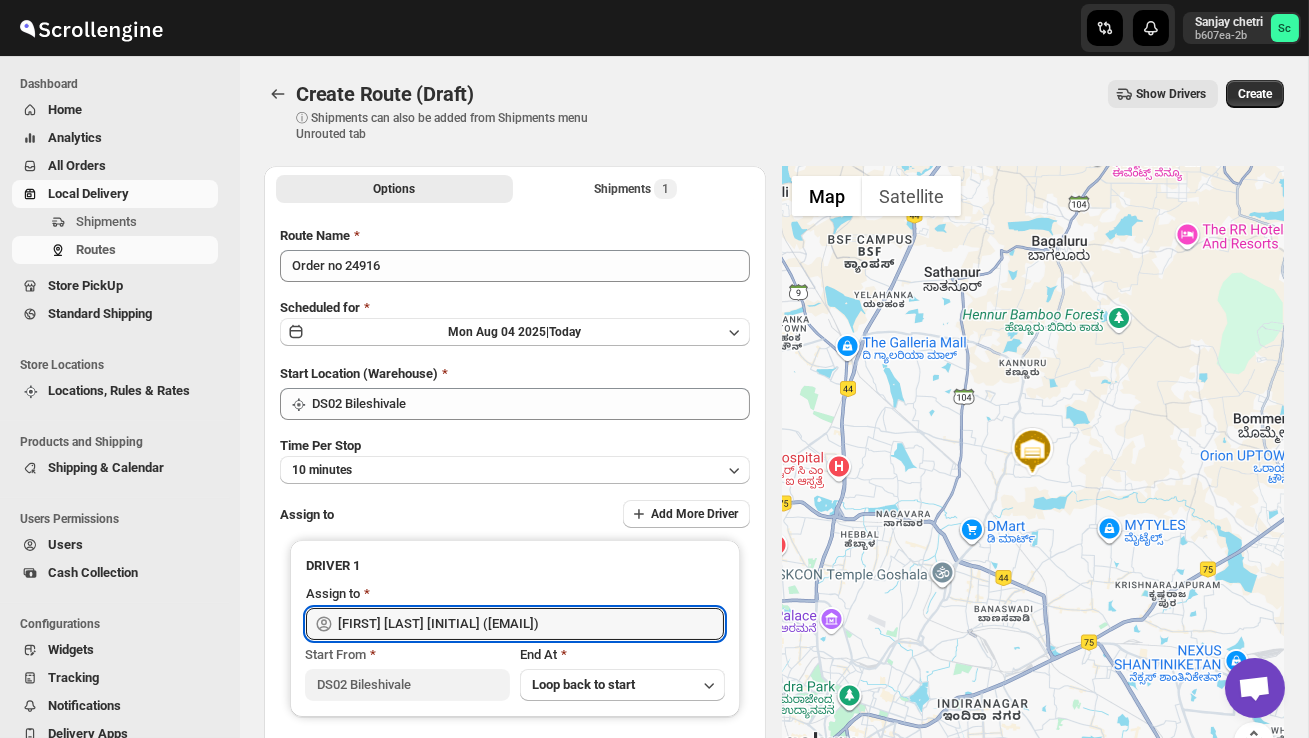 type on "[FIRST] [LAST] [INITIAL] ([EMAIL])" 